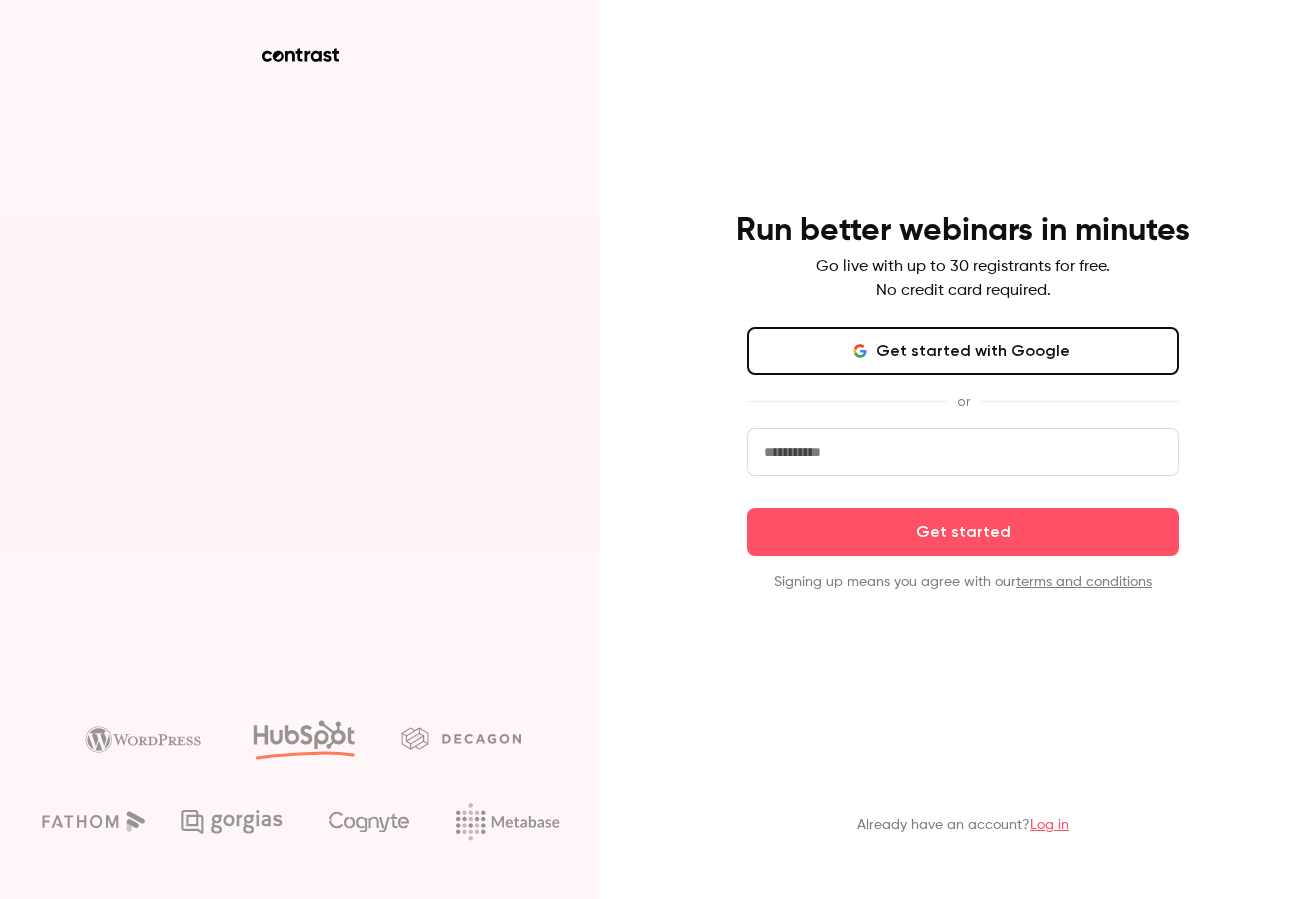 scroll, scrollTop: 0, scrollLeft: 0, axis: both 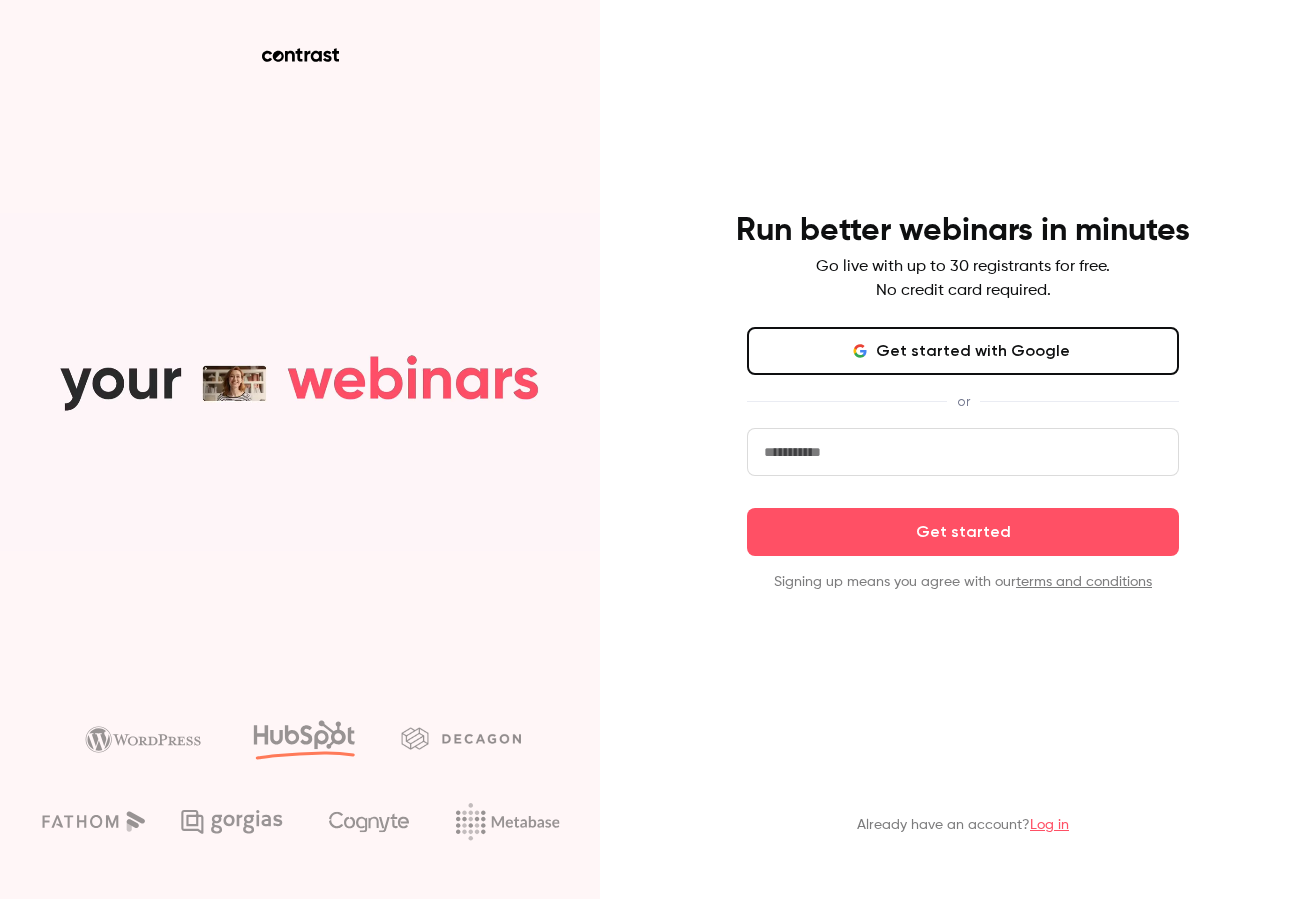 click on "Log in" at bounding box center [1049, 825] 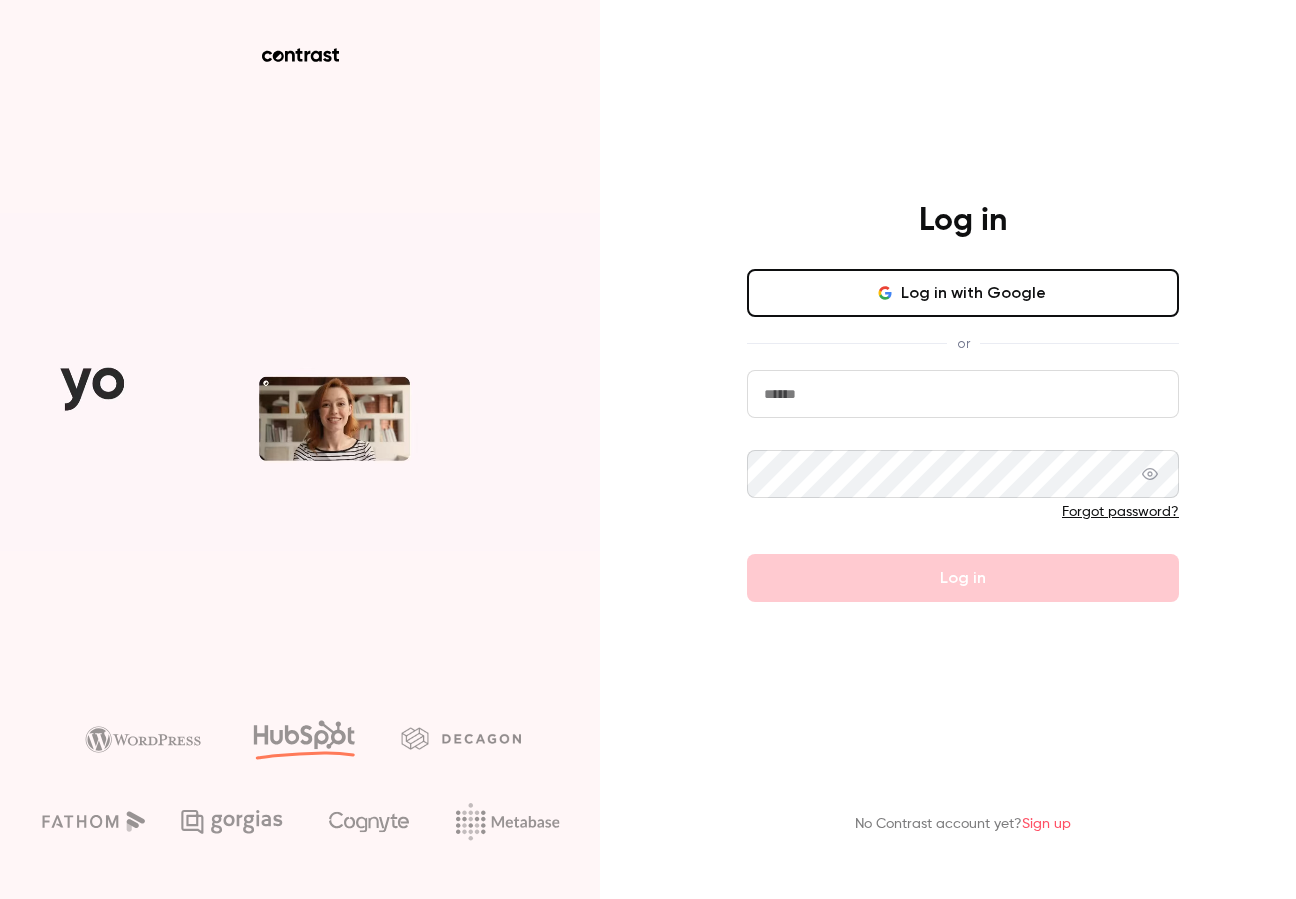 click on "Log in with Google" at bounding box center (963, 293) 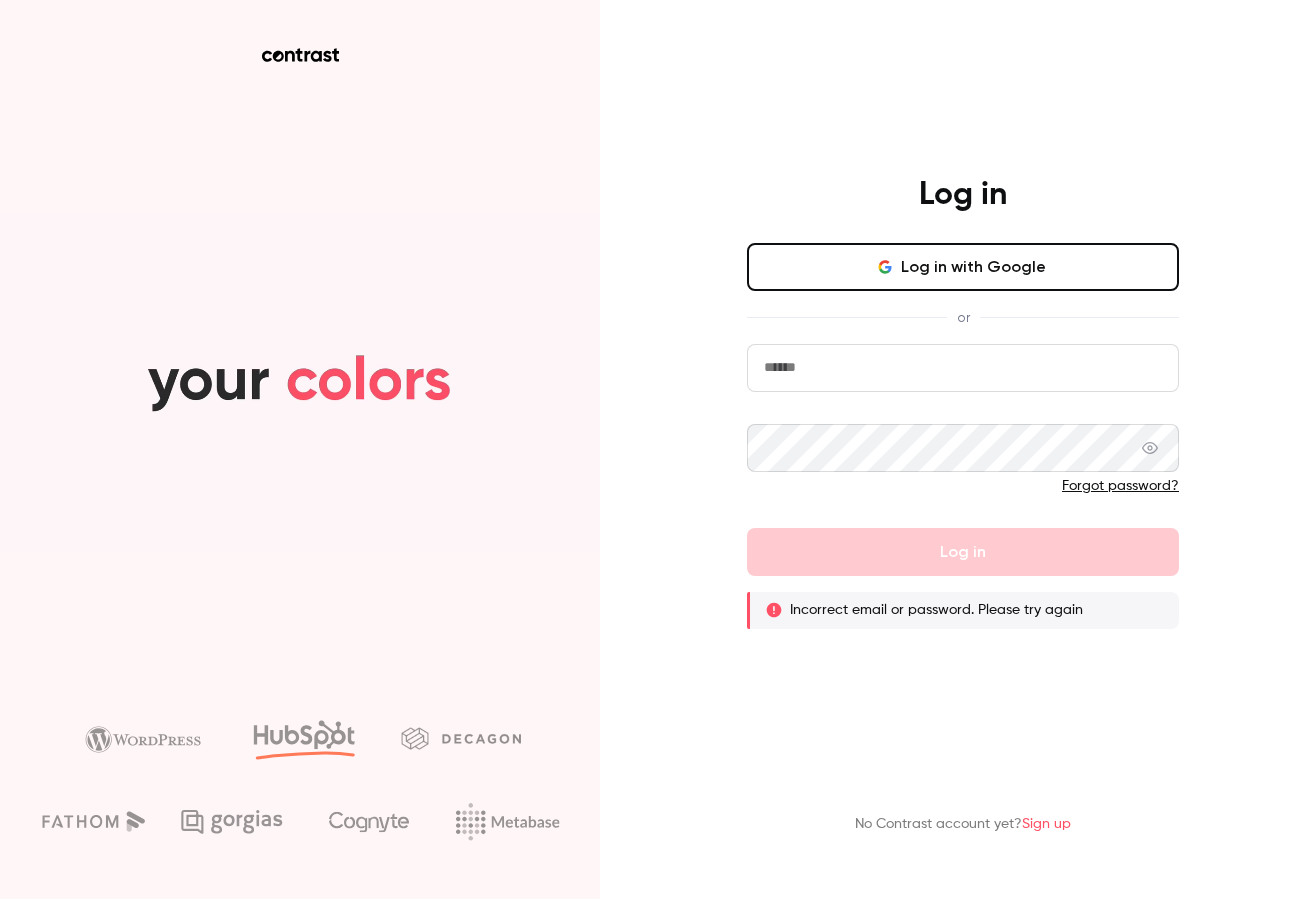 click on "Log in with Google" at bounding box center (963, 267) 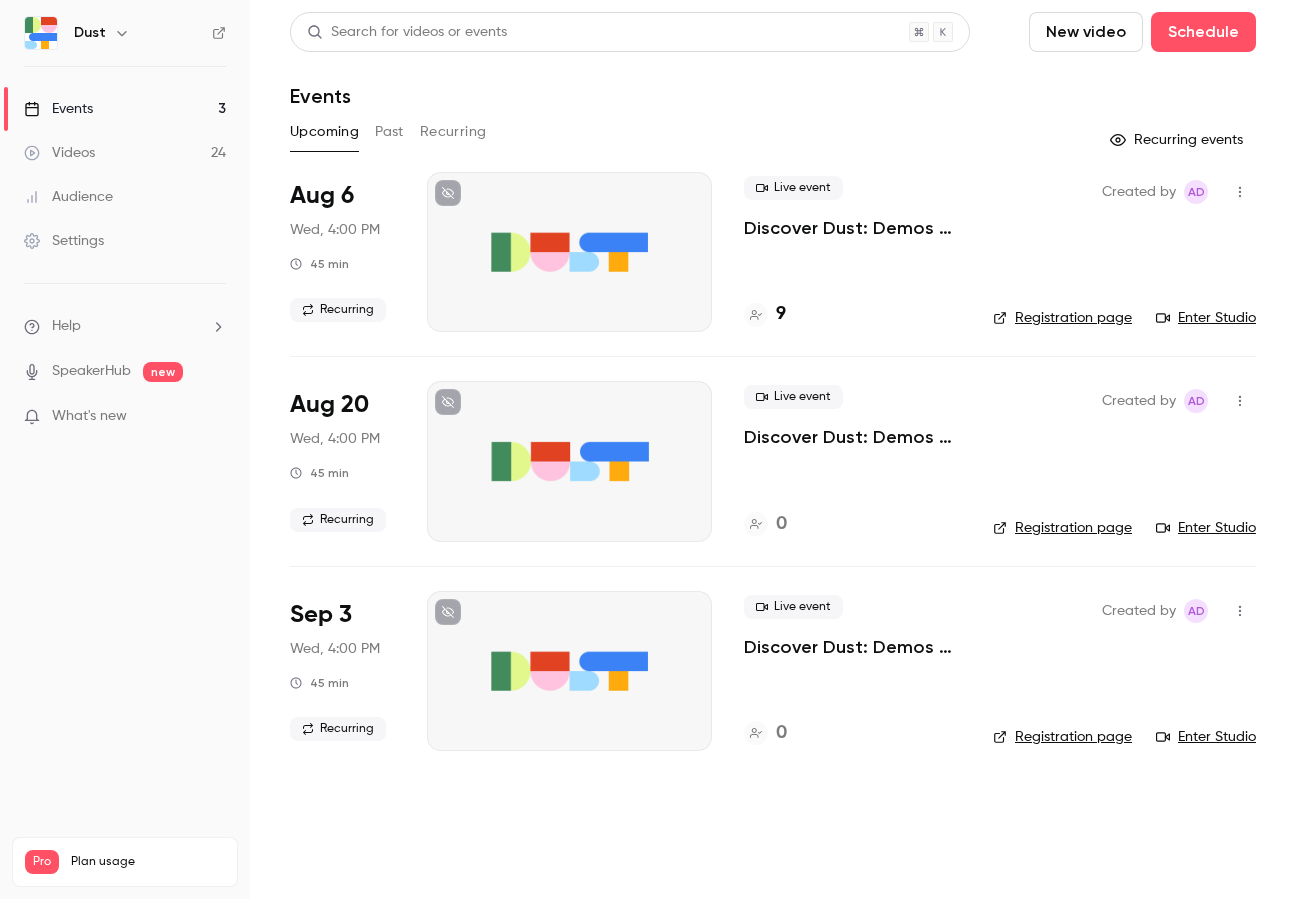 click on "Past" at bounding box center (389, 132) 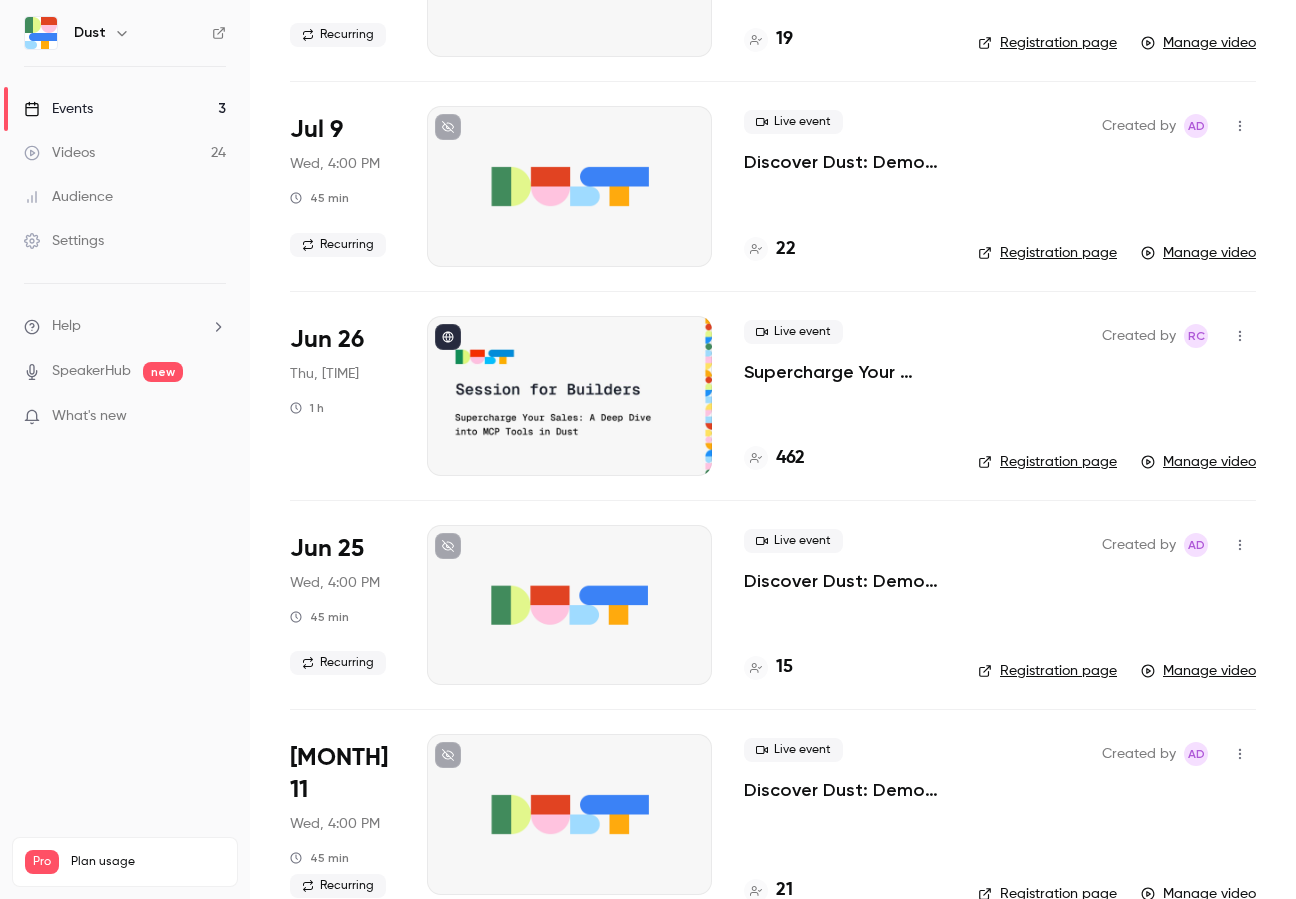 scroll, scrollTop: 299, scrollLeft: 0, axis: vertical 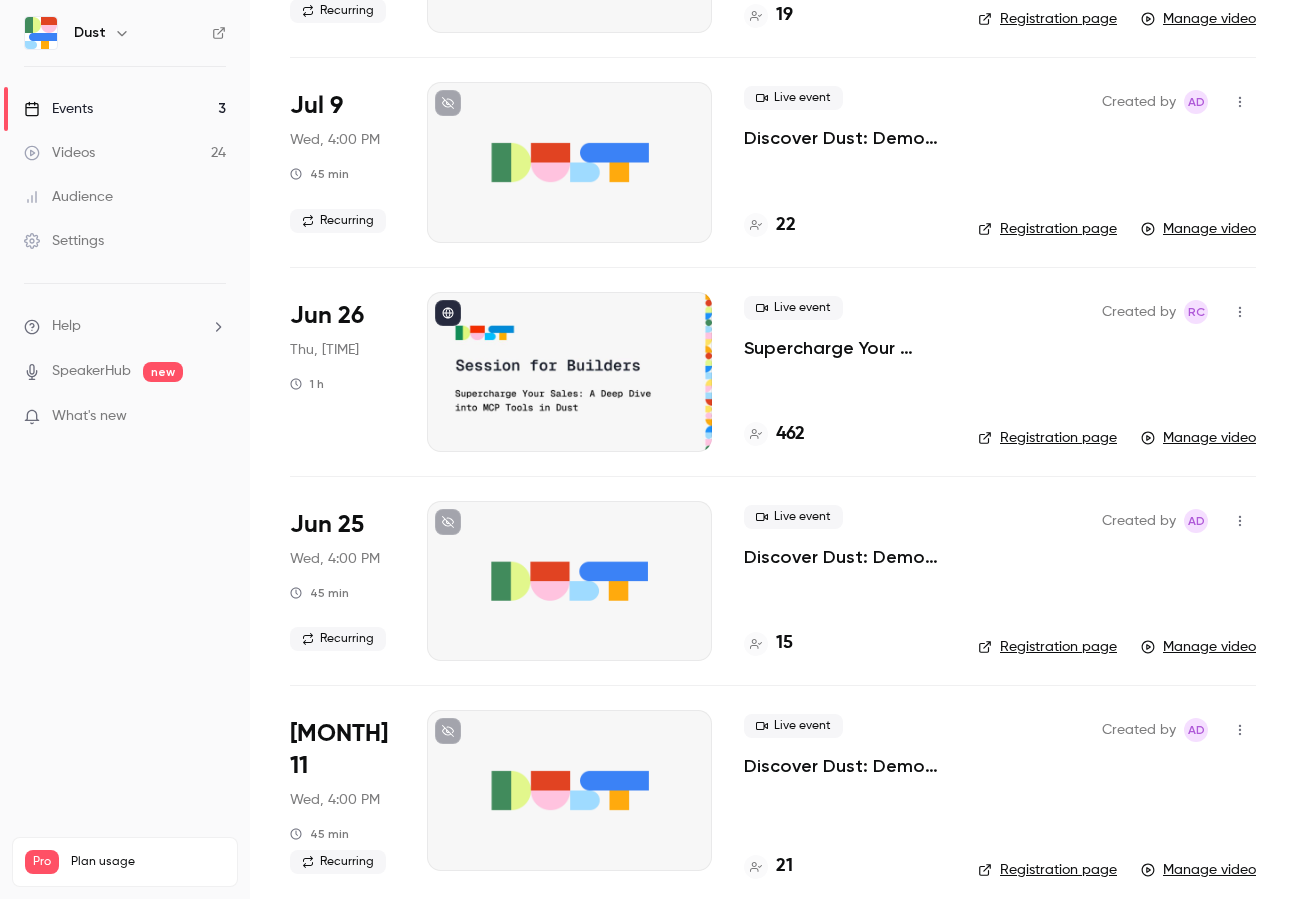 click at bounding box center (1240, 312) 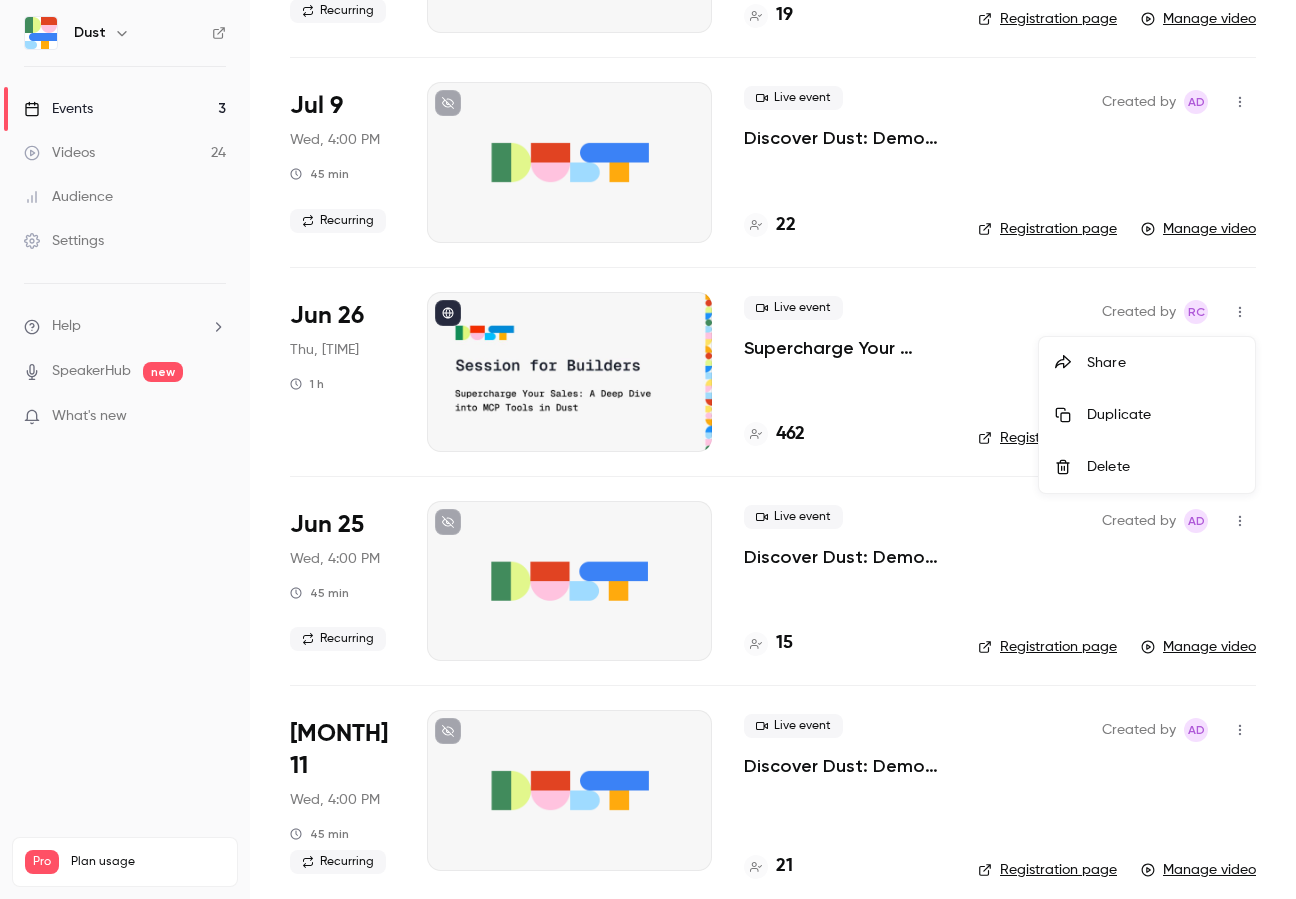 click on "Duplicate" at bounding box center [1163, 415] 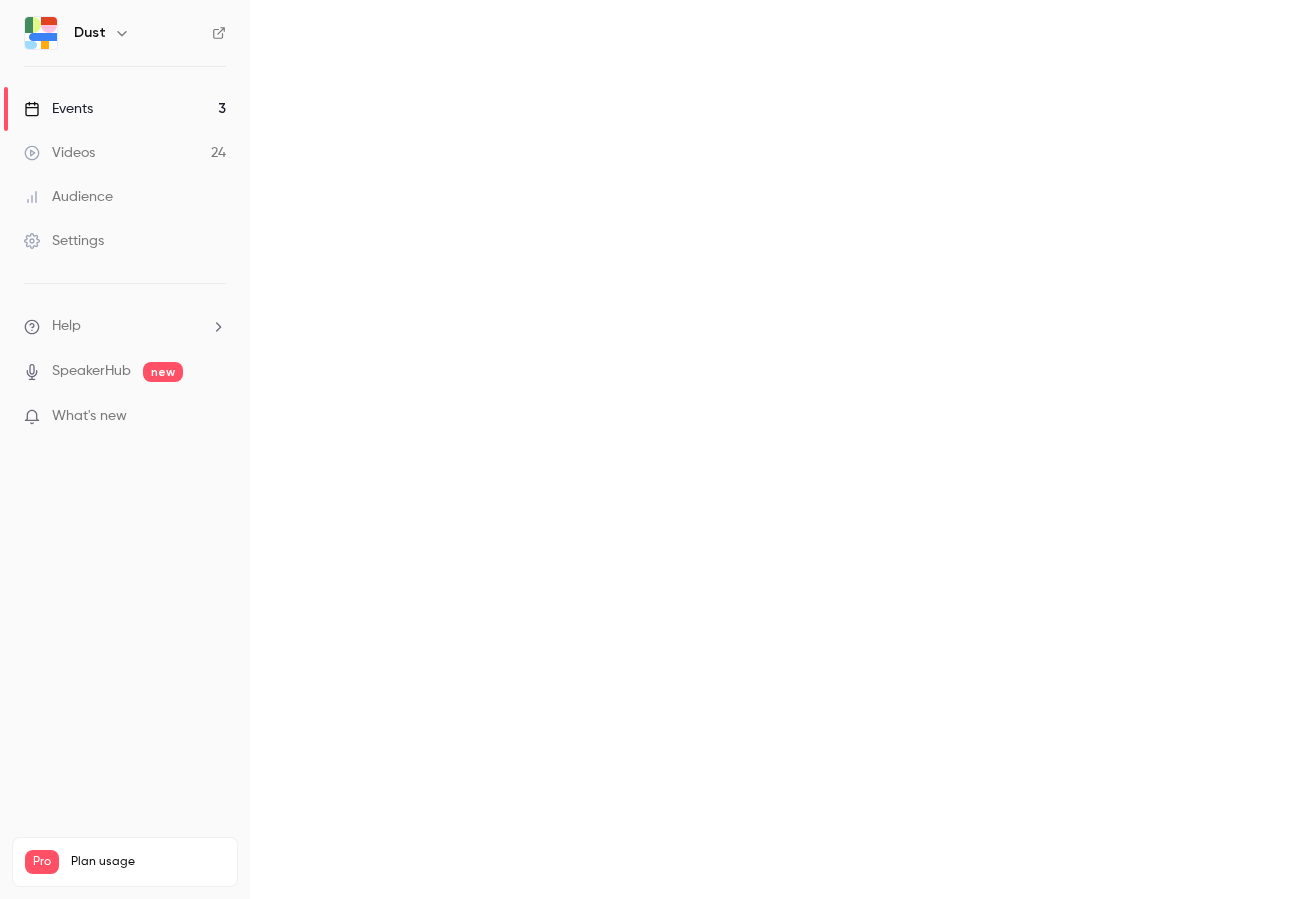 scroll, scrollTop: 0, scrollLeft: 0, axis: both 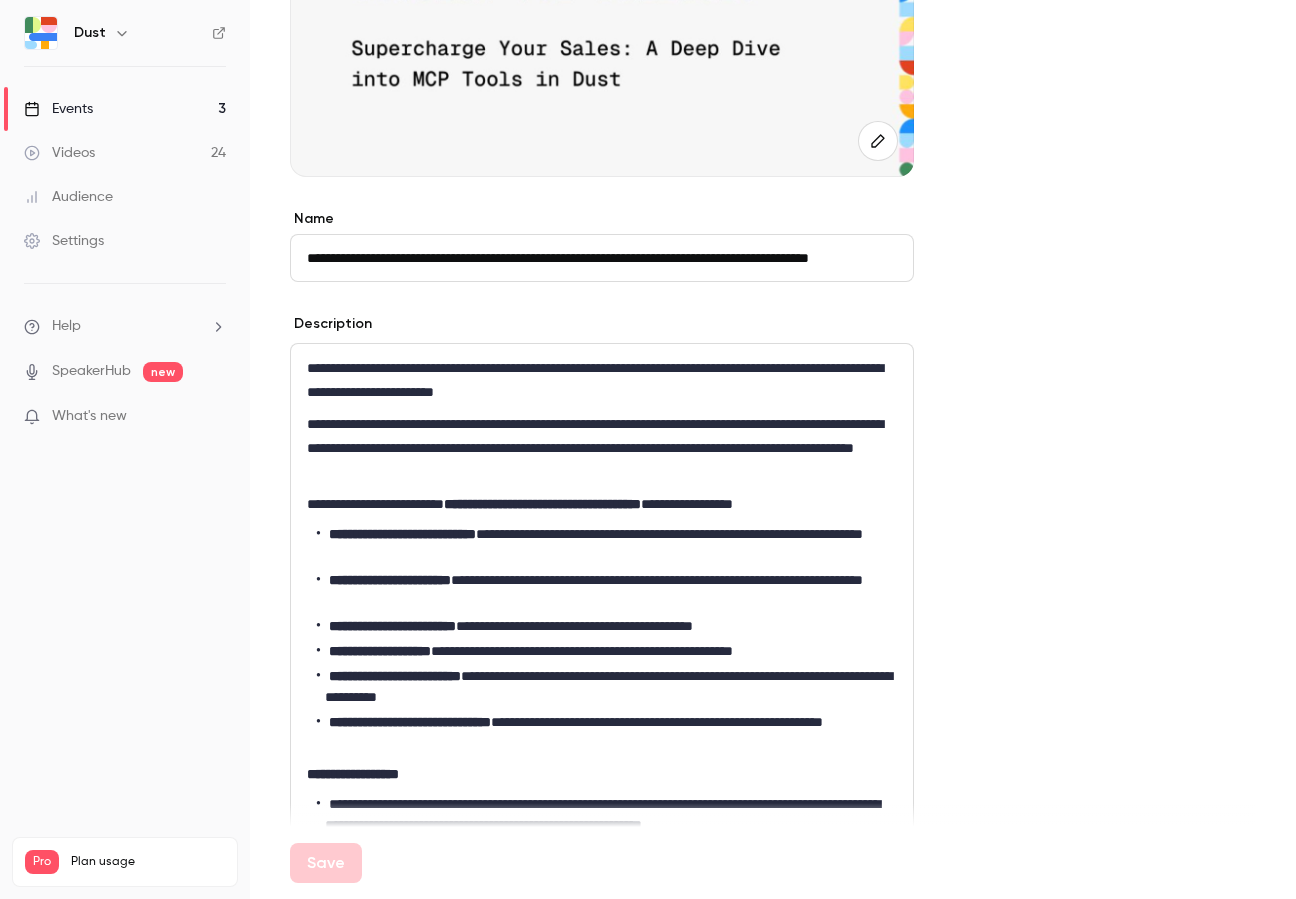 click on "**********" at bounding box center [607, 545] 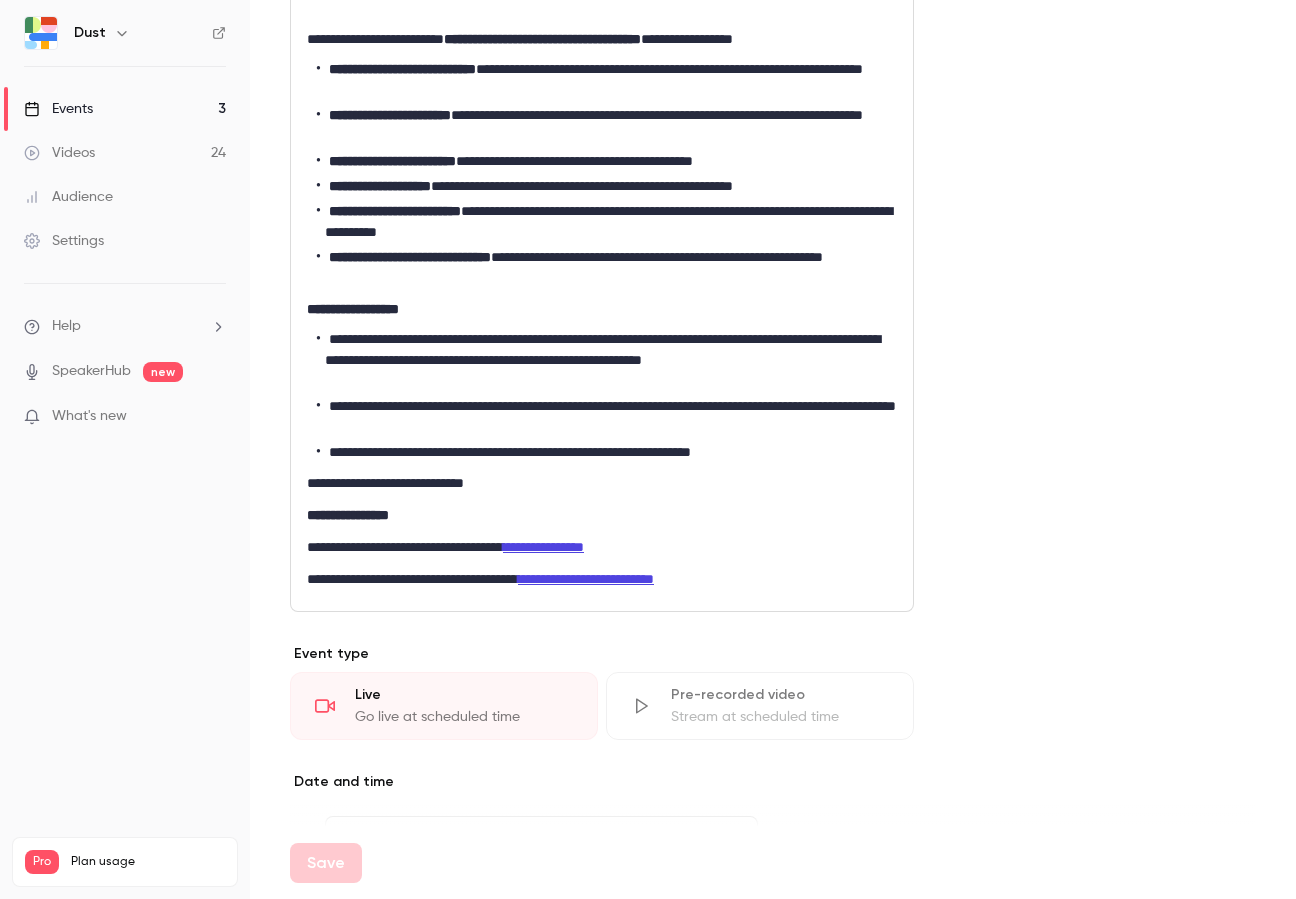 scroll, scrollTop: 1327, scrollLeft: 0, axis: vertical 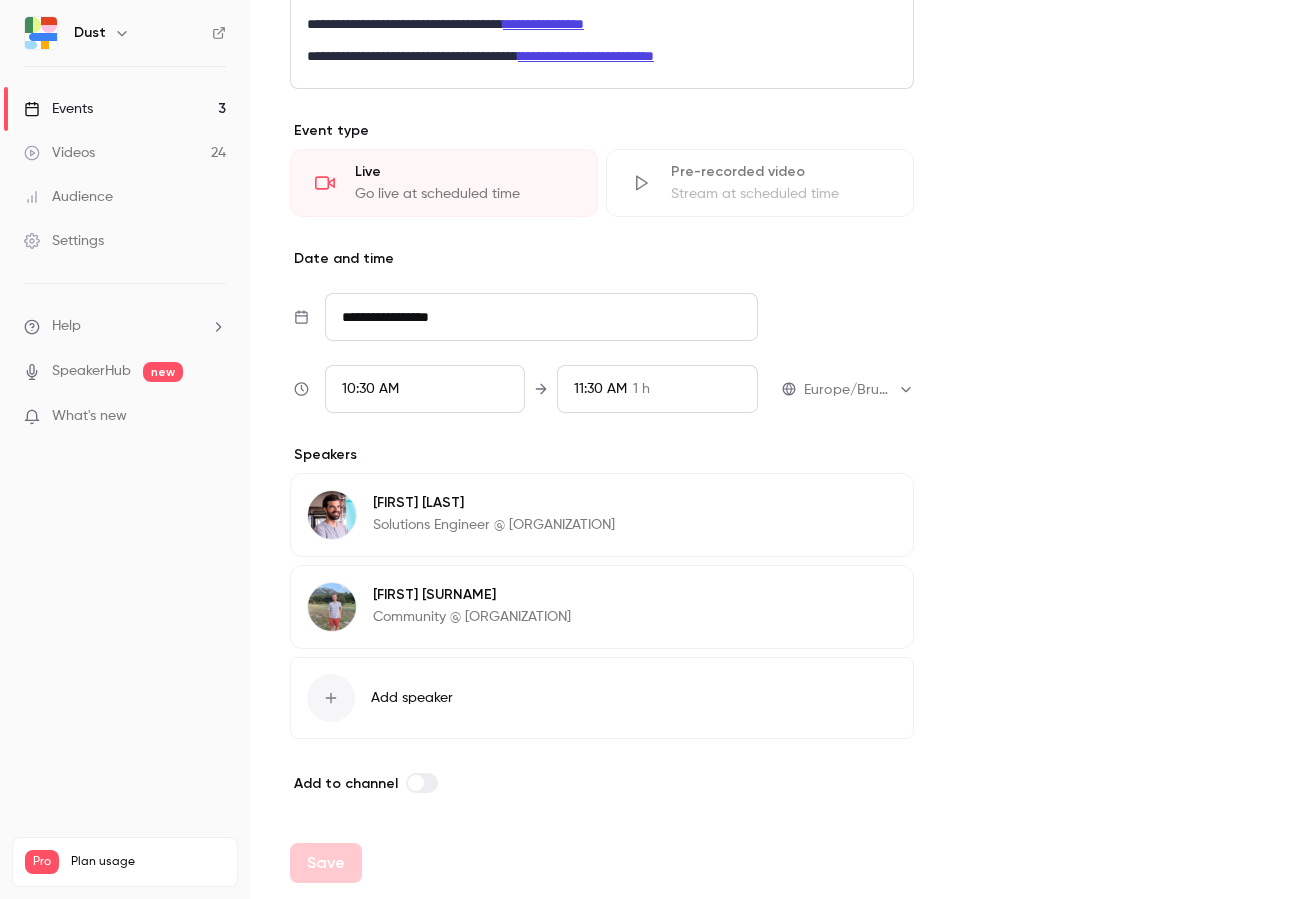 click on "**********" at bounding box center [541, 317] 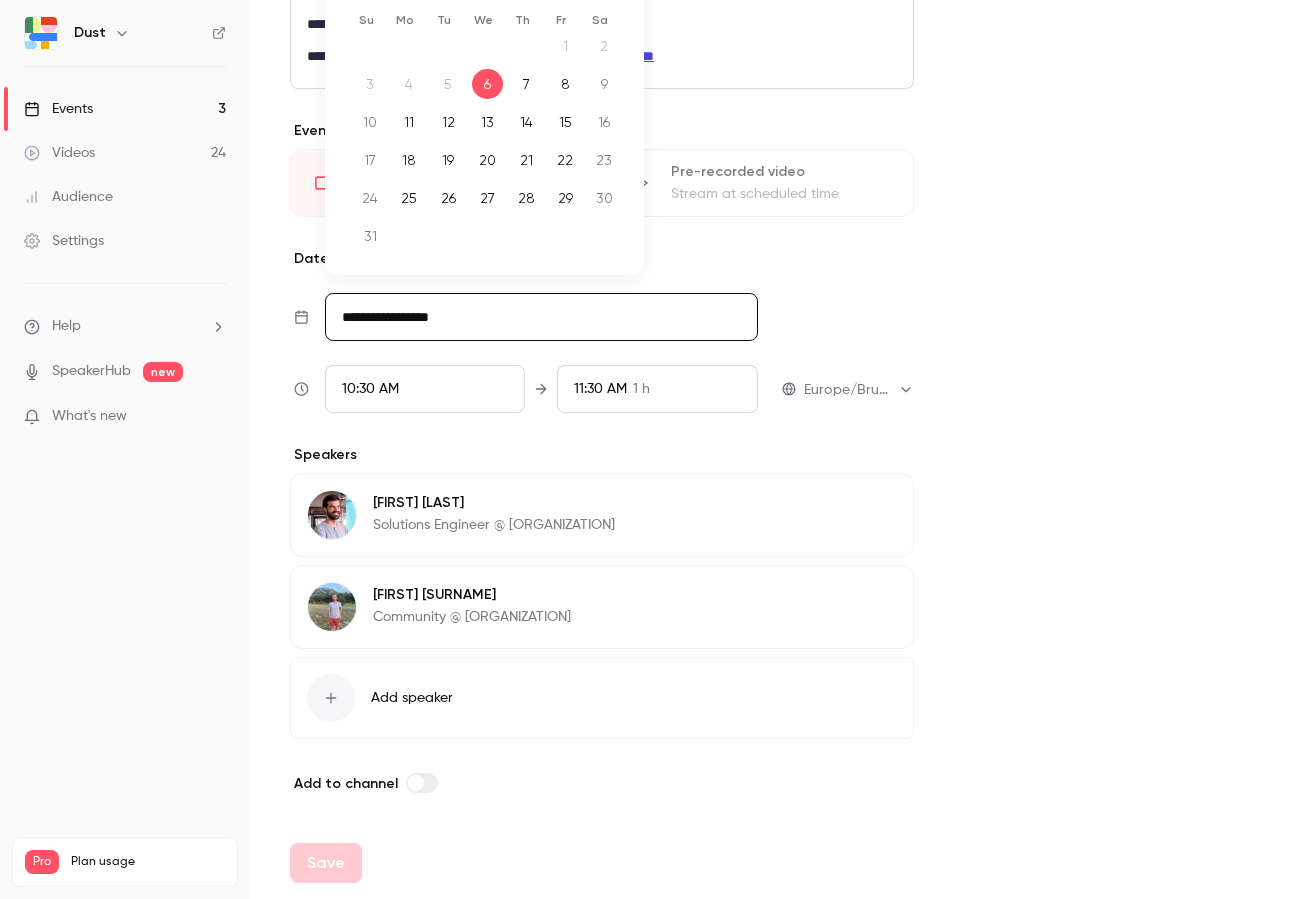 click on "7" at bounding box center (526, 84) 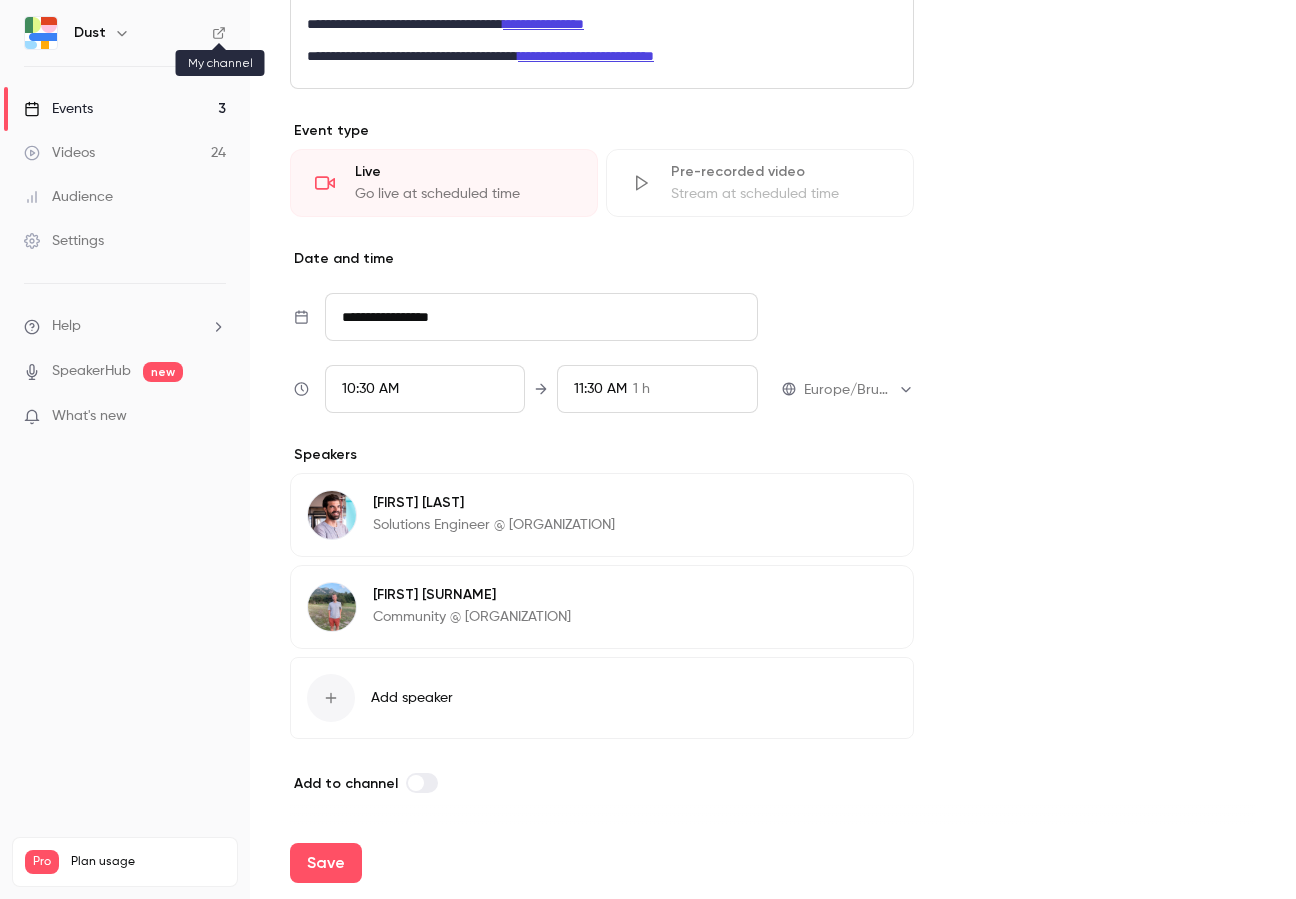 click 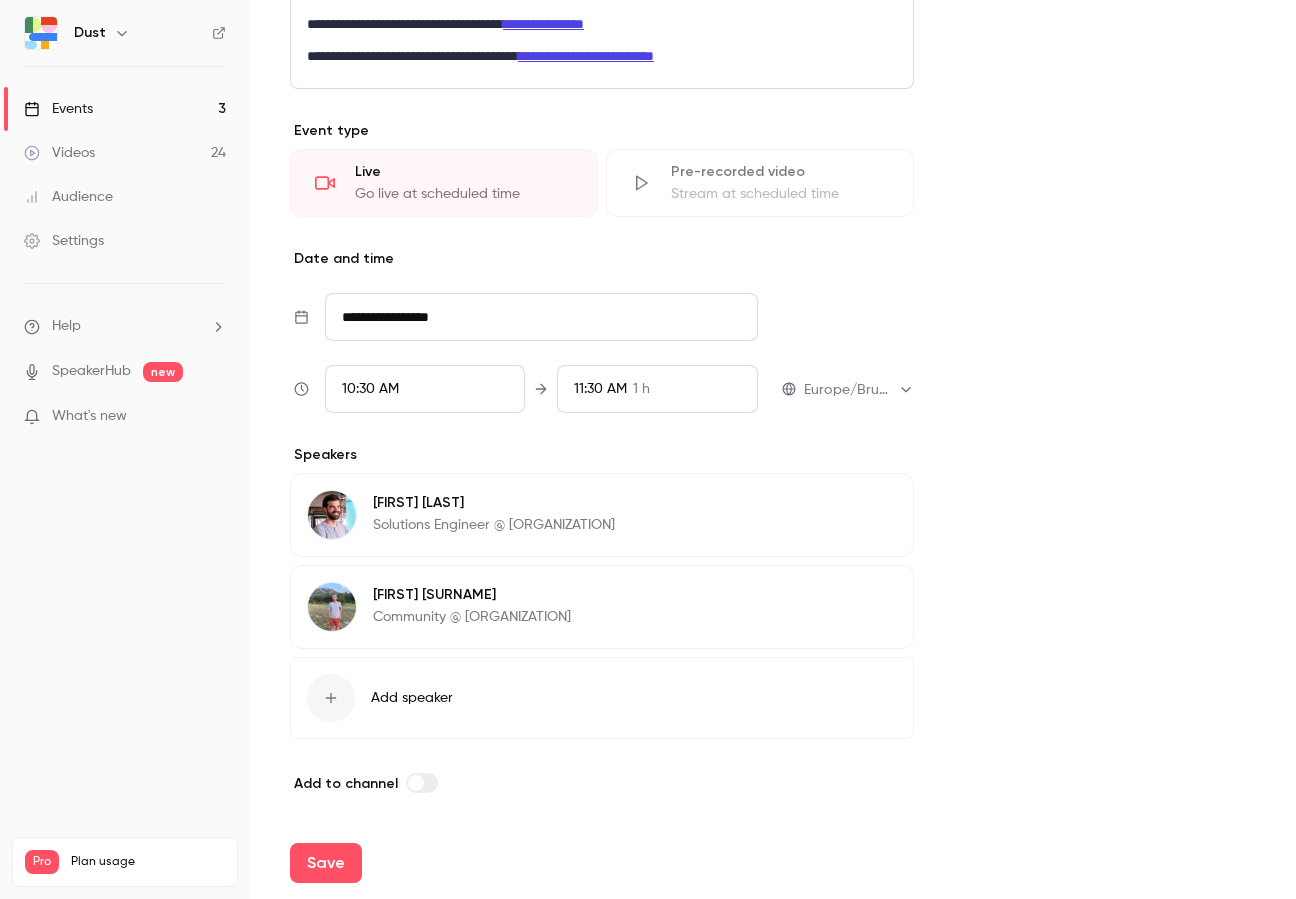click 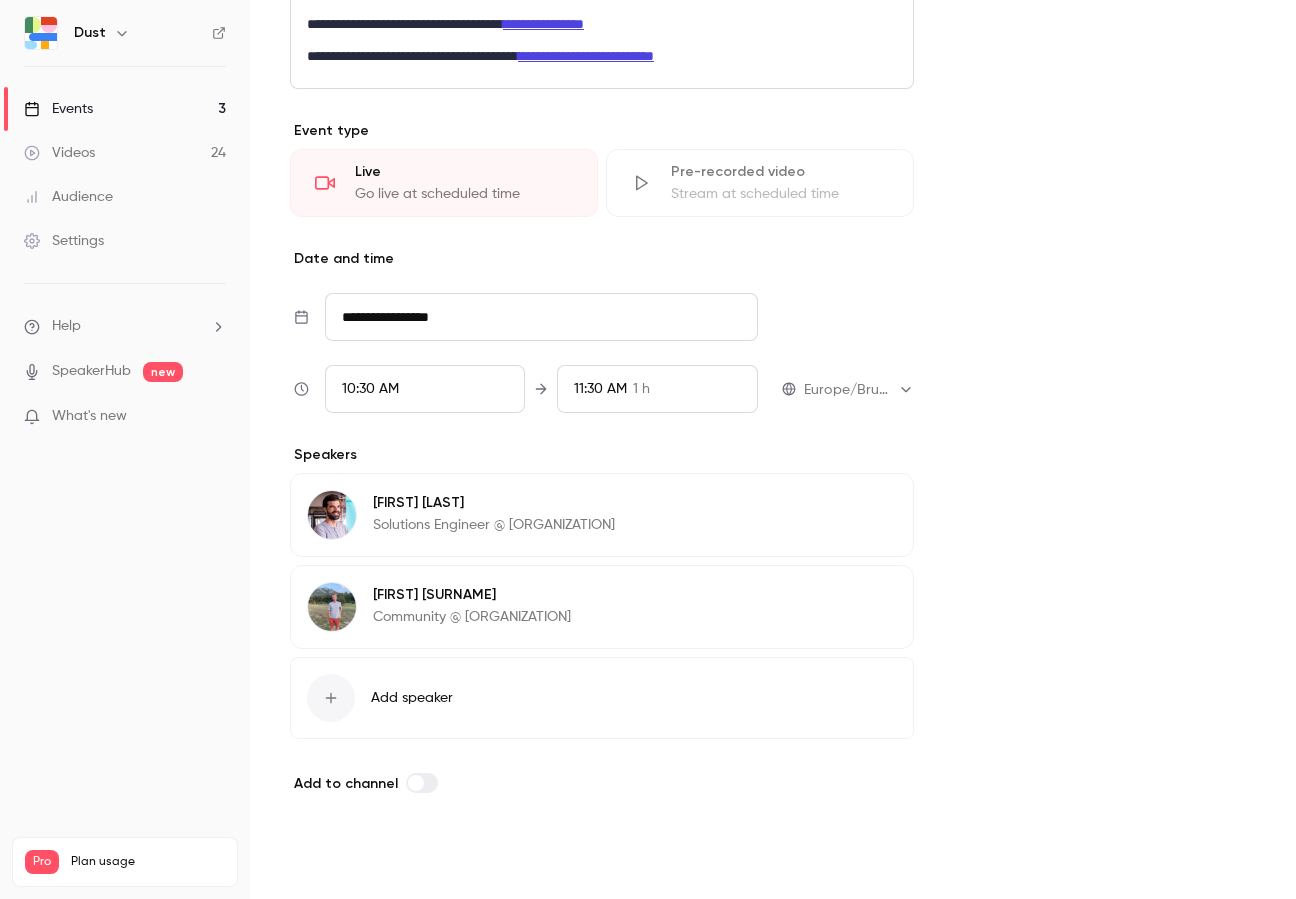click on "Save" at bounding box center [326, 863] 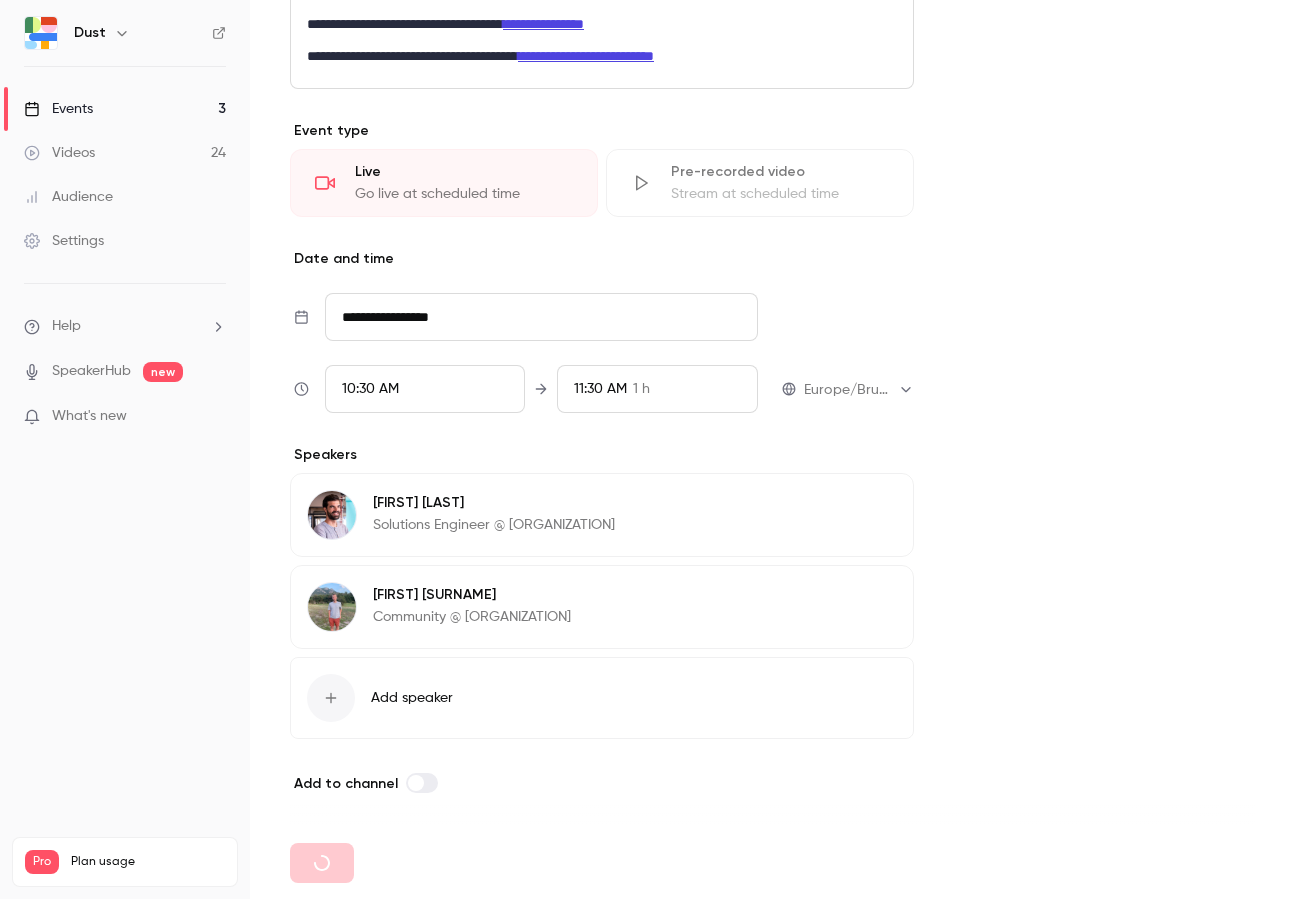 type on "**********" 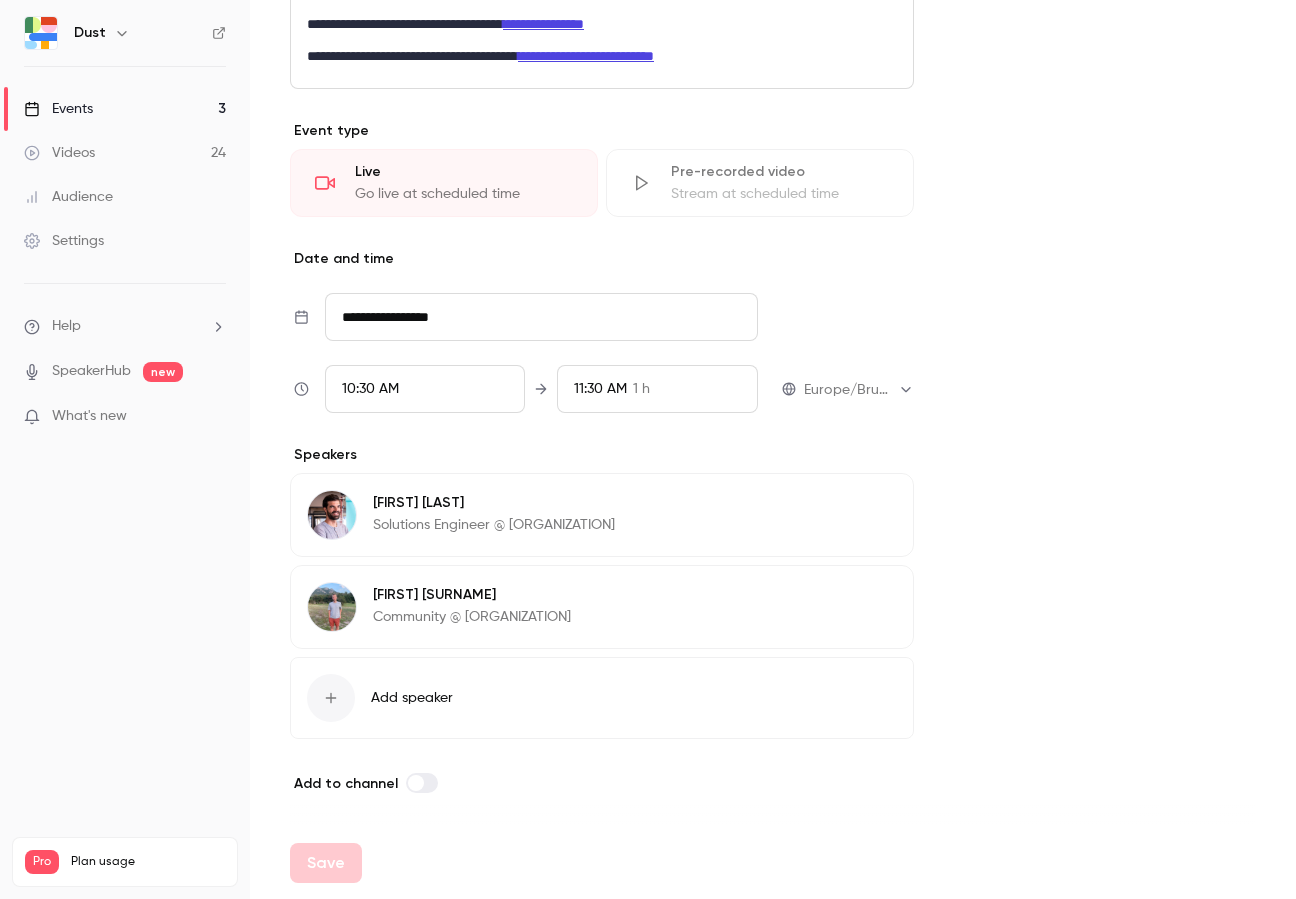 scroll, scrollTop: 0, scrollLeft: 0, axis: both 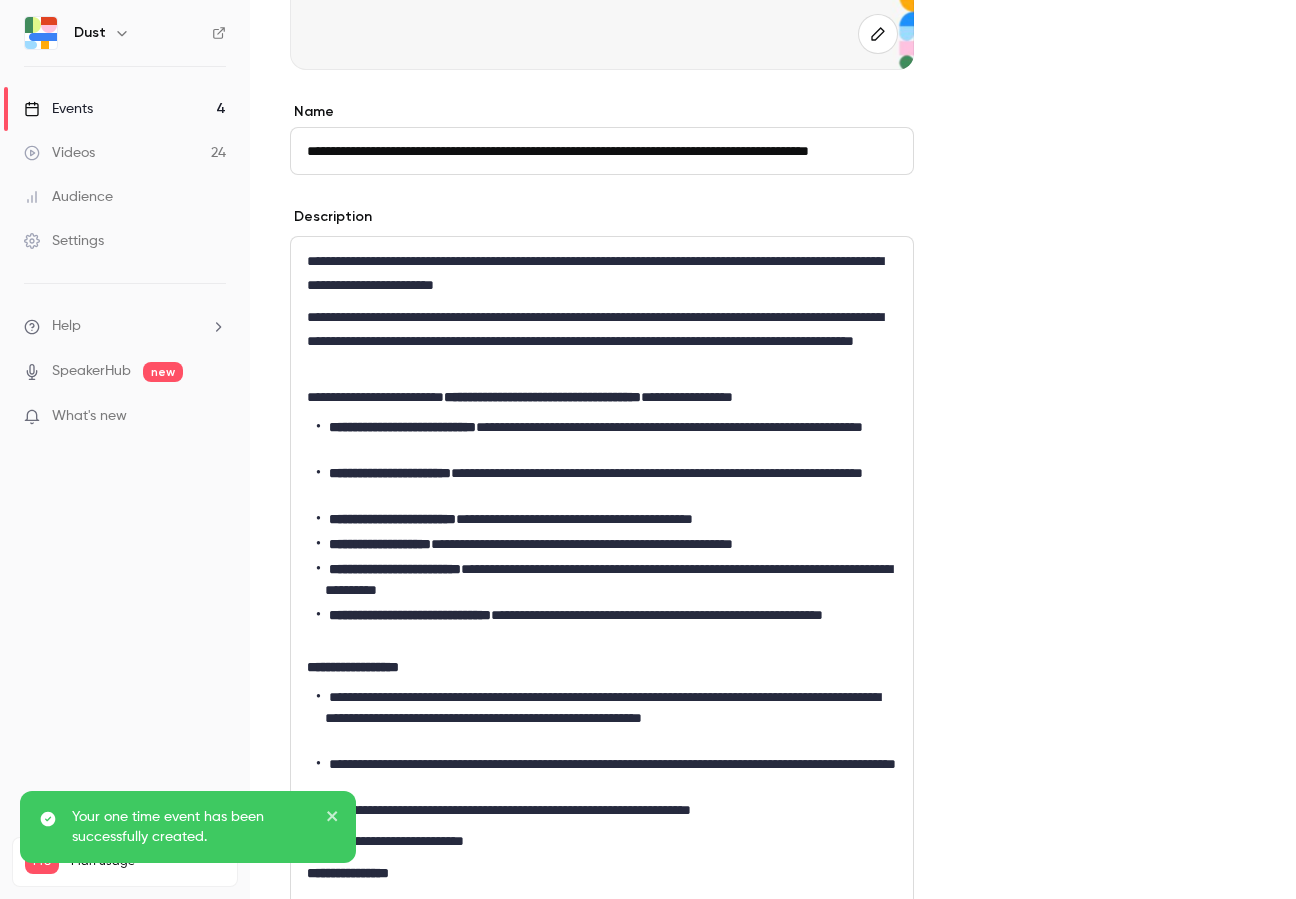 click on "**********" at bounding box center (602, 397) 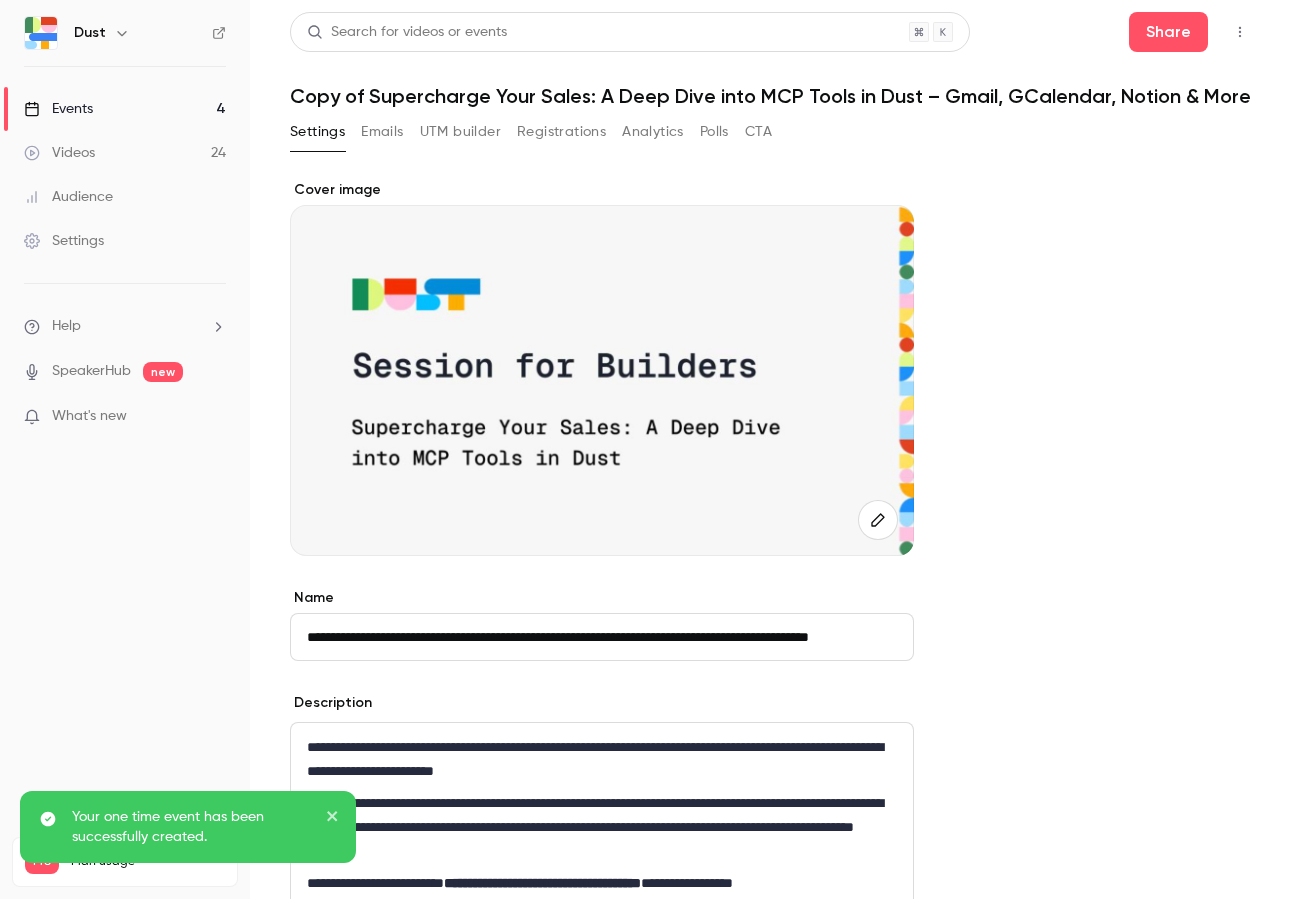 click on "Emails" at bounding box center (382, 132) 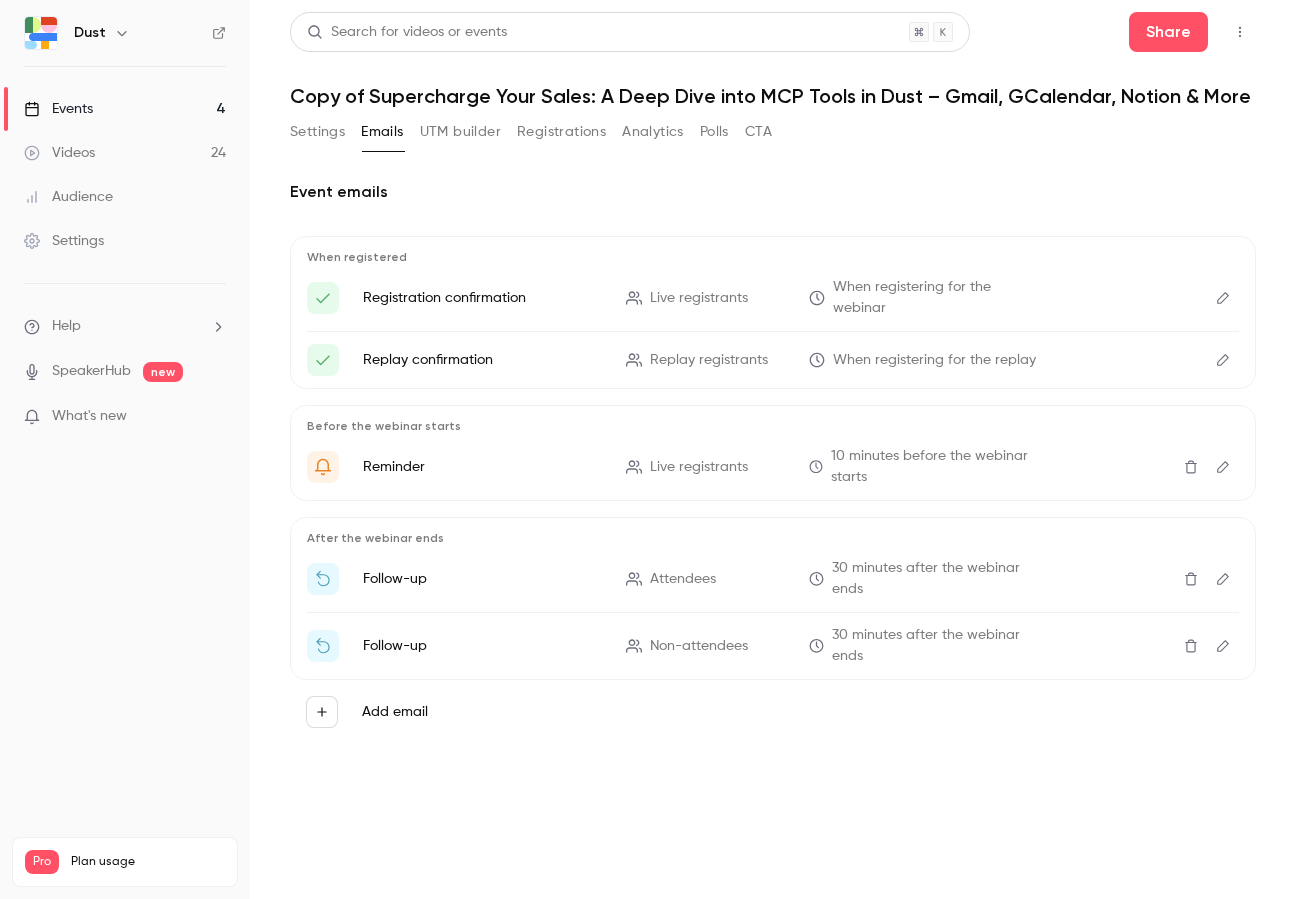click on "UTM builder" at bounding box center [460, 132] 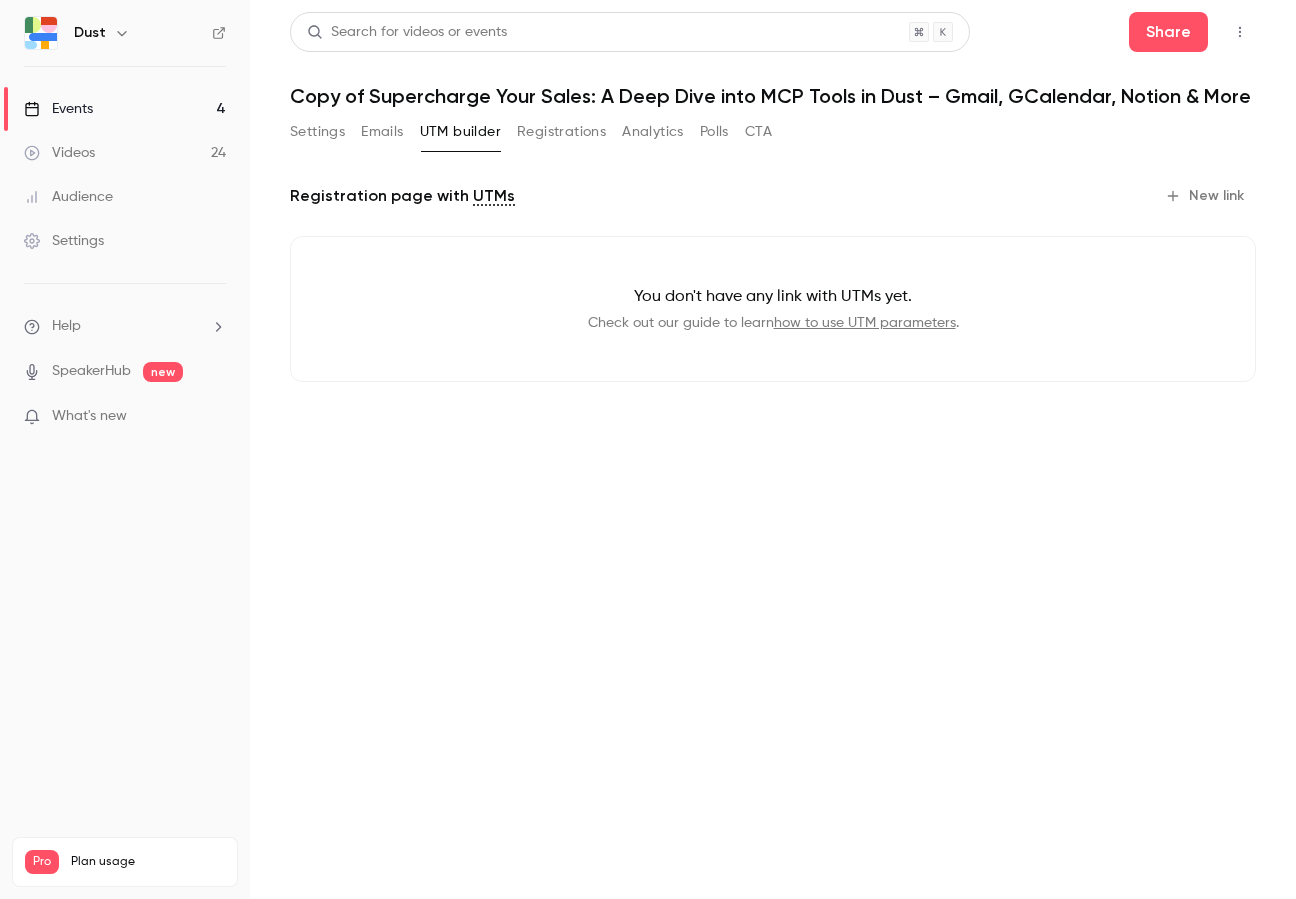 click on "Registrations" at bounding box center (561, 132) 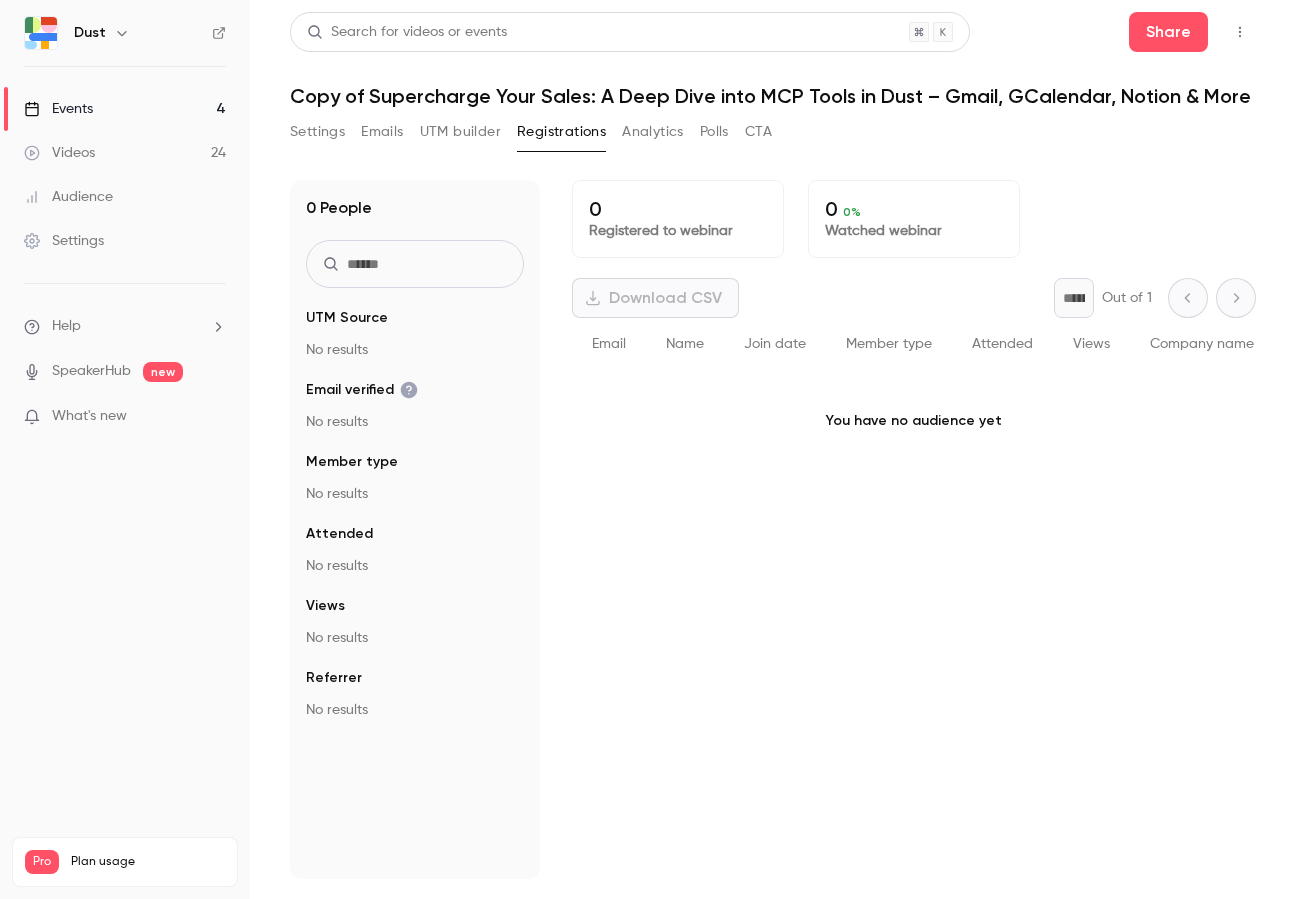 click on "Analytics" at bounding box center [653, 132] 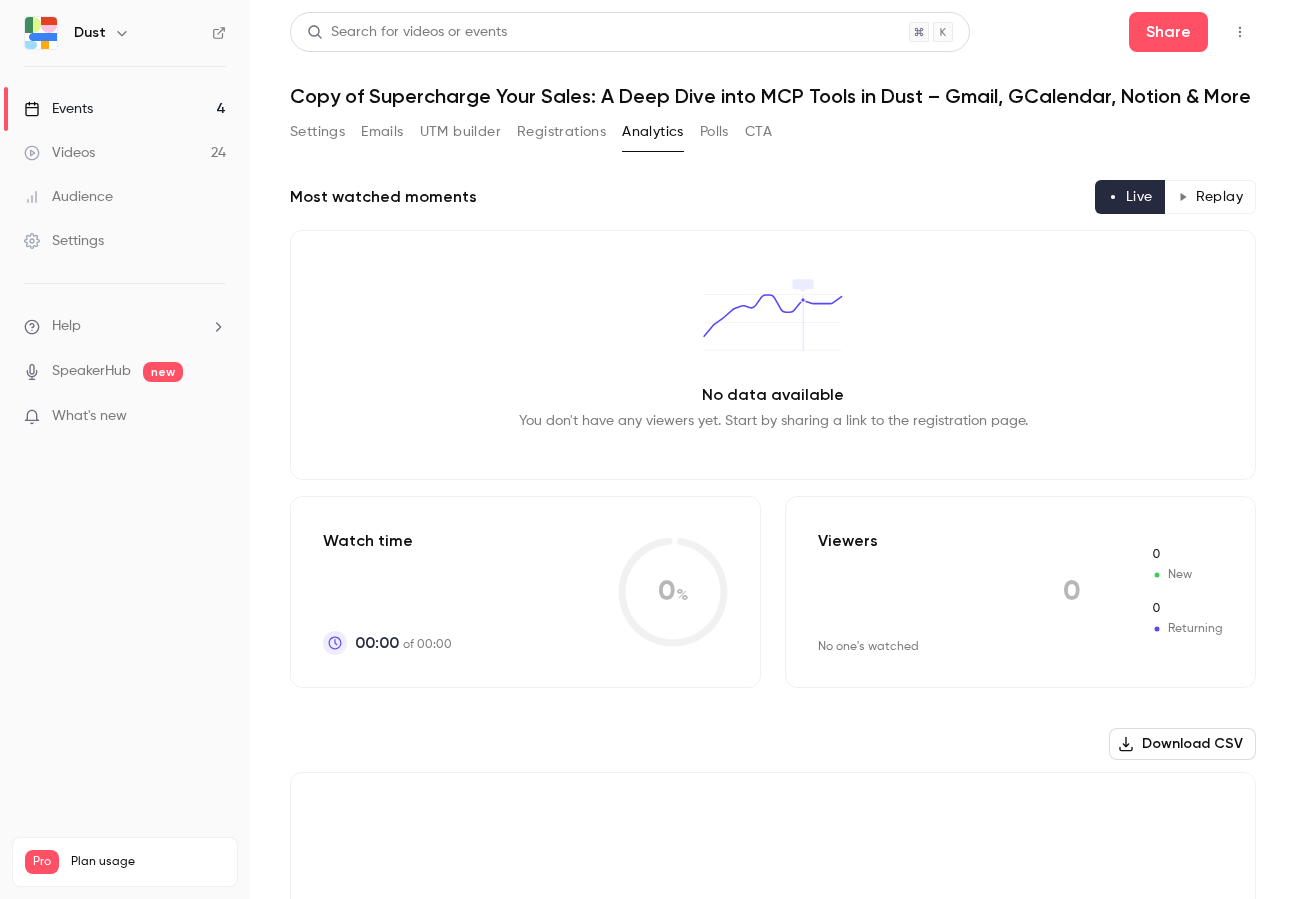click on "Registrations" at bounding box center [561, 132] 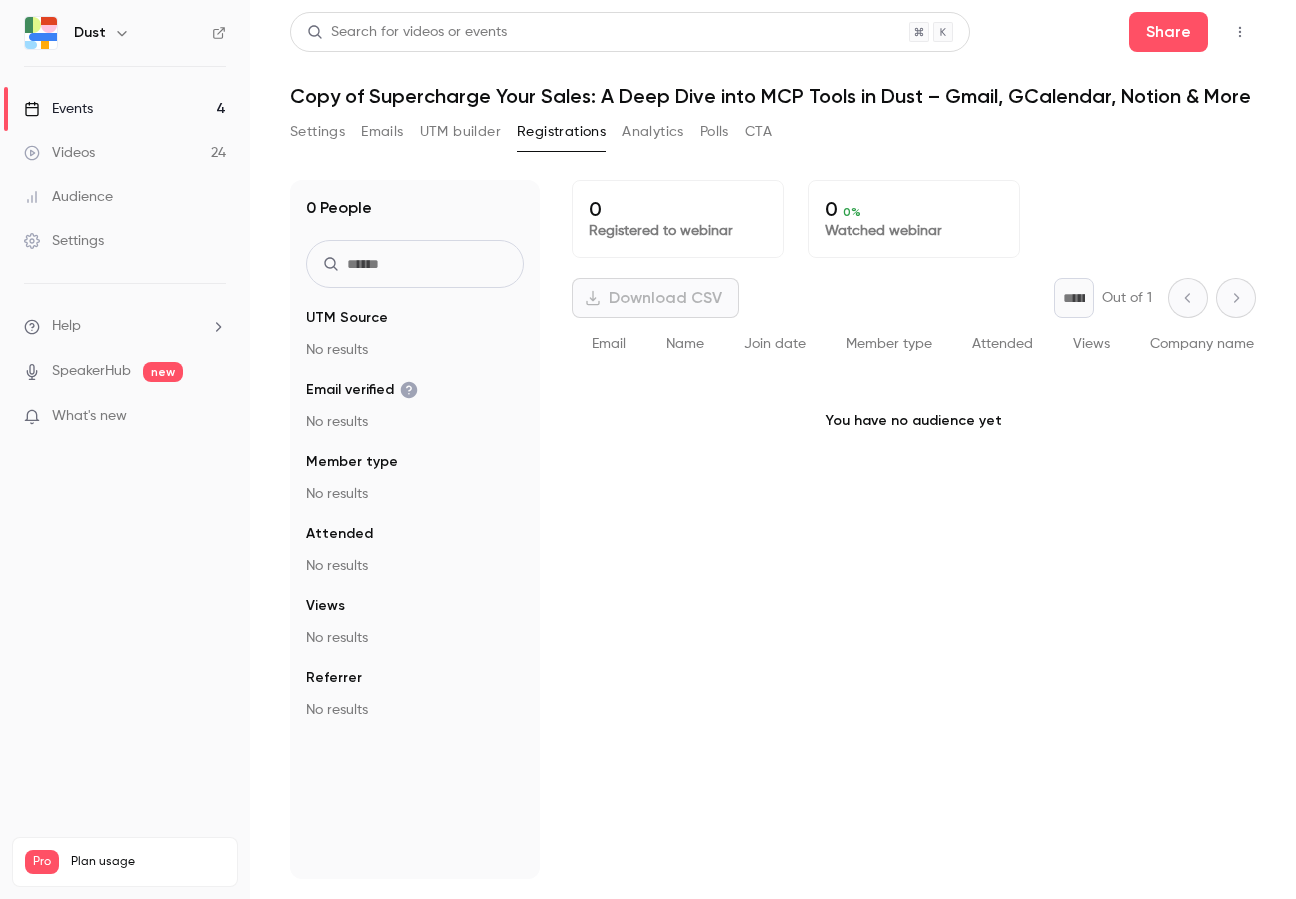 click 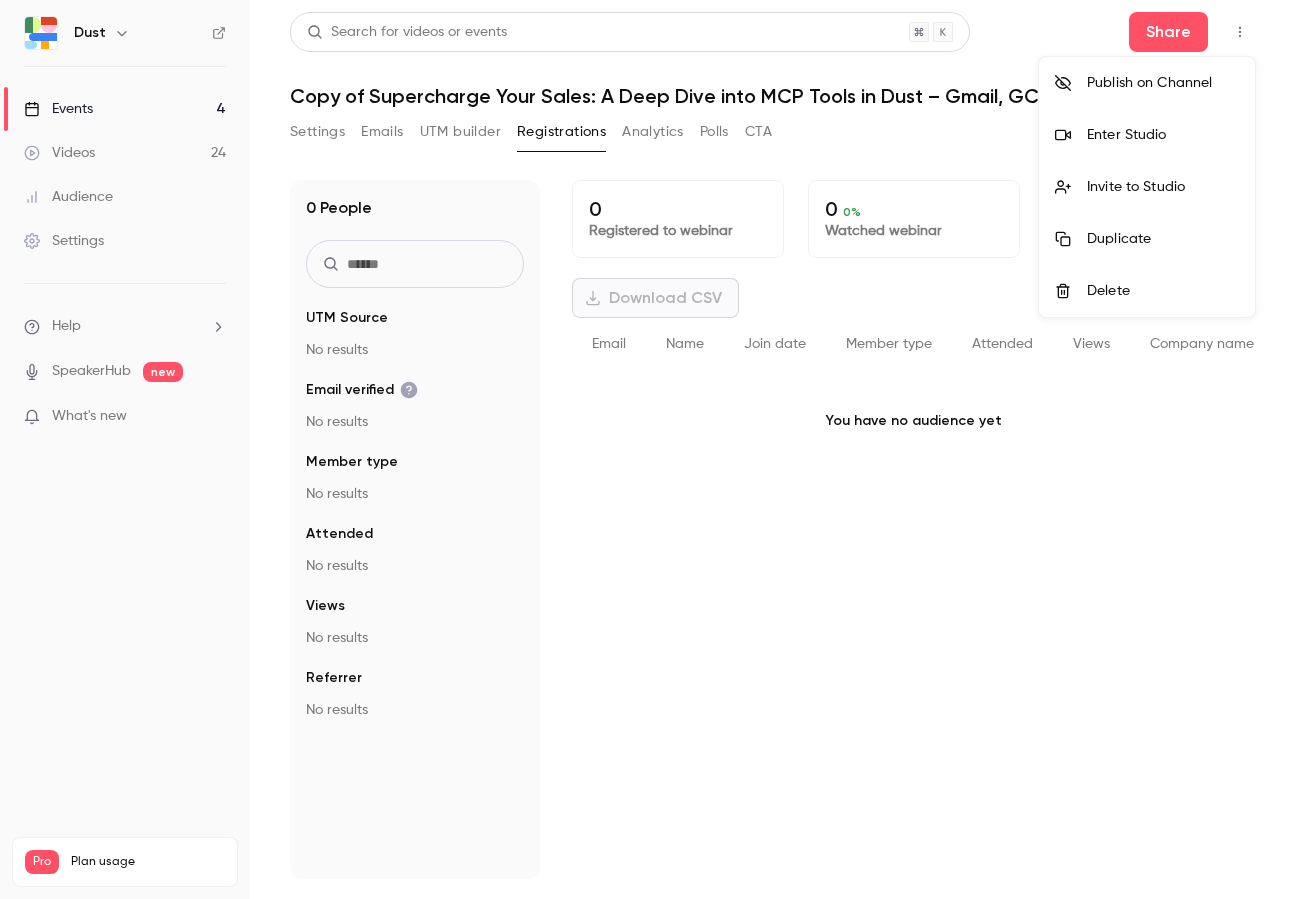 click at bounding box center (648, 449) 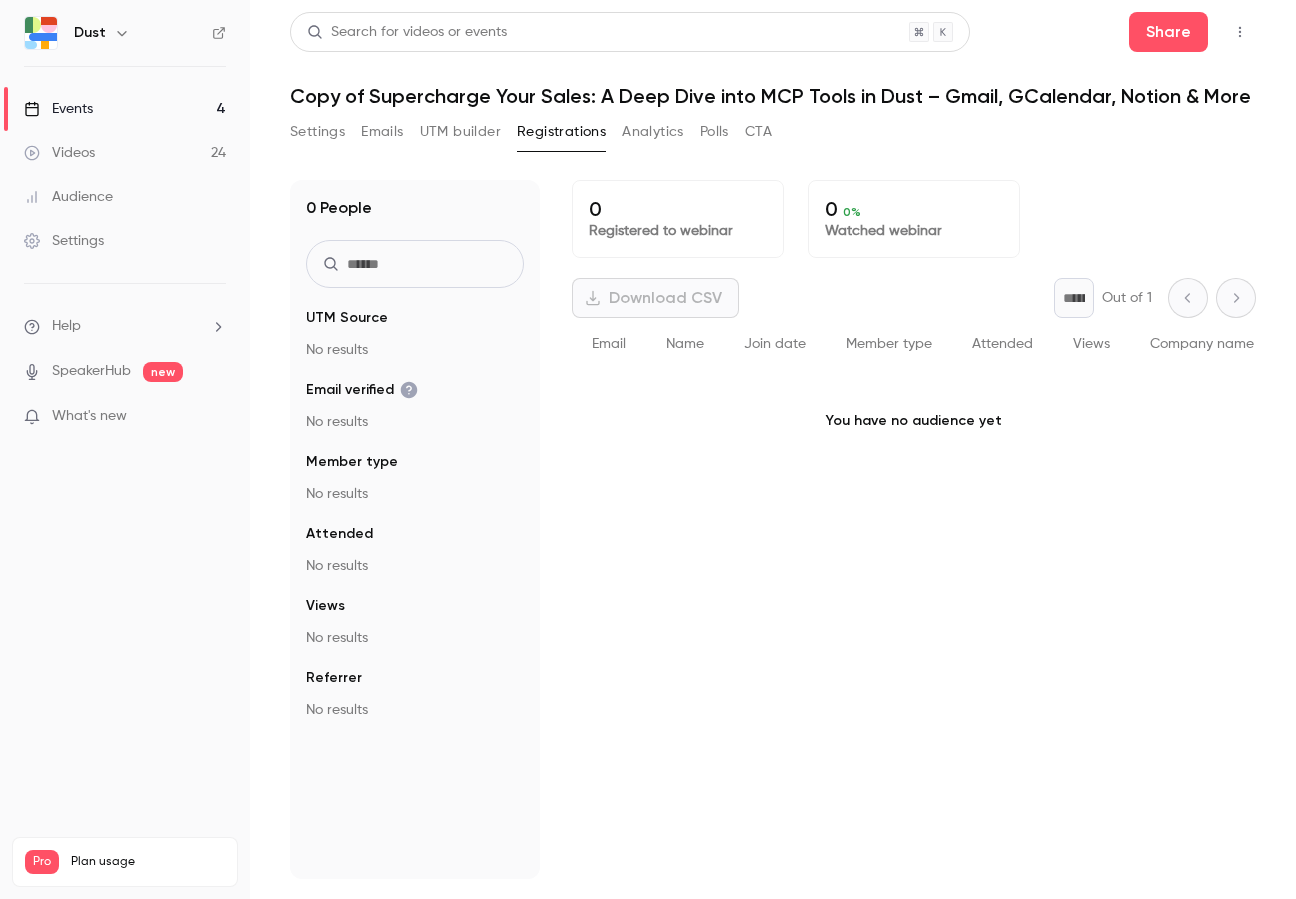 click on "Share" at bounding box center (1168, 32) 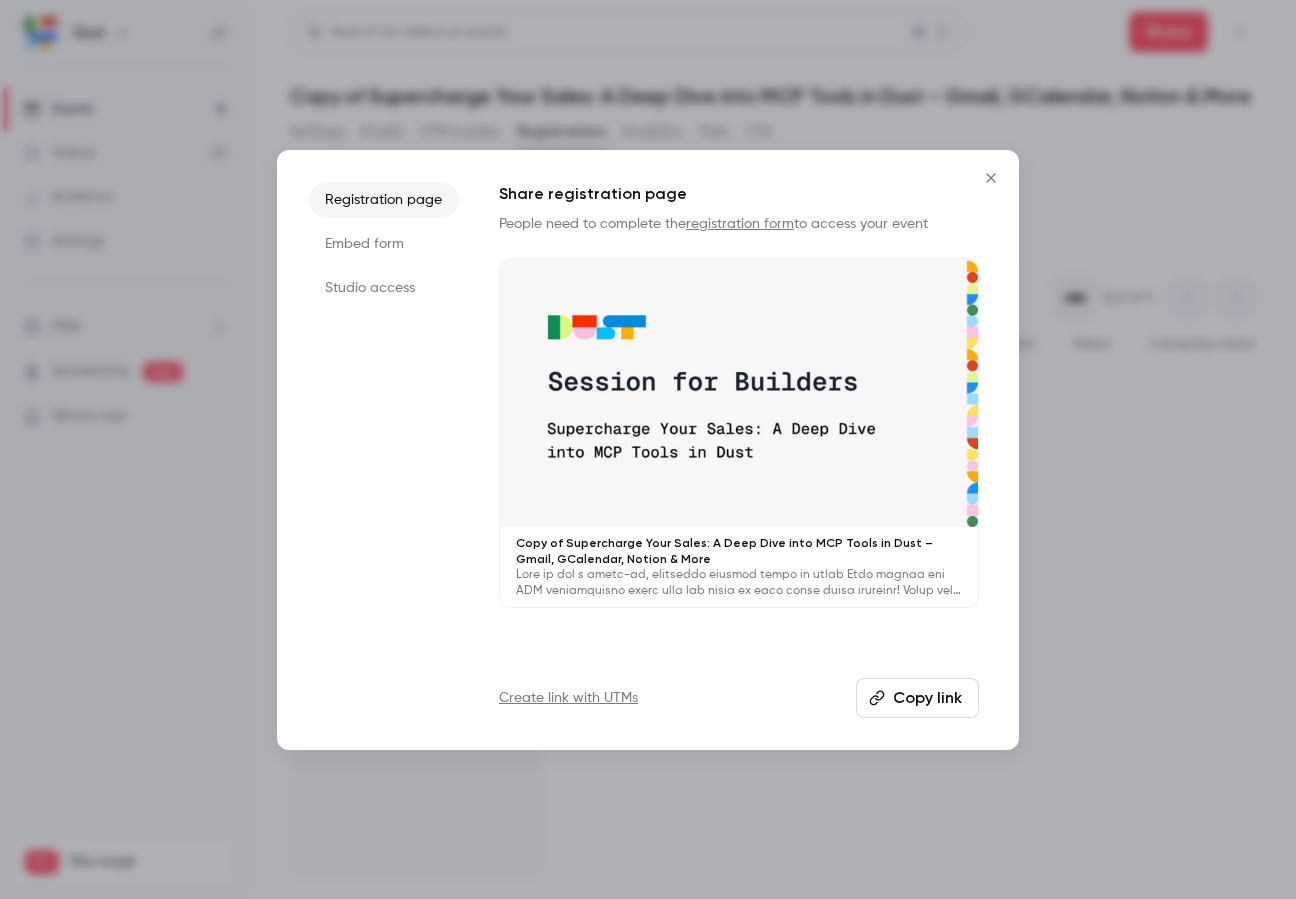 click on "Copy link" at bounding box center (917, 698) 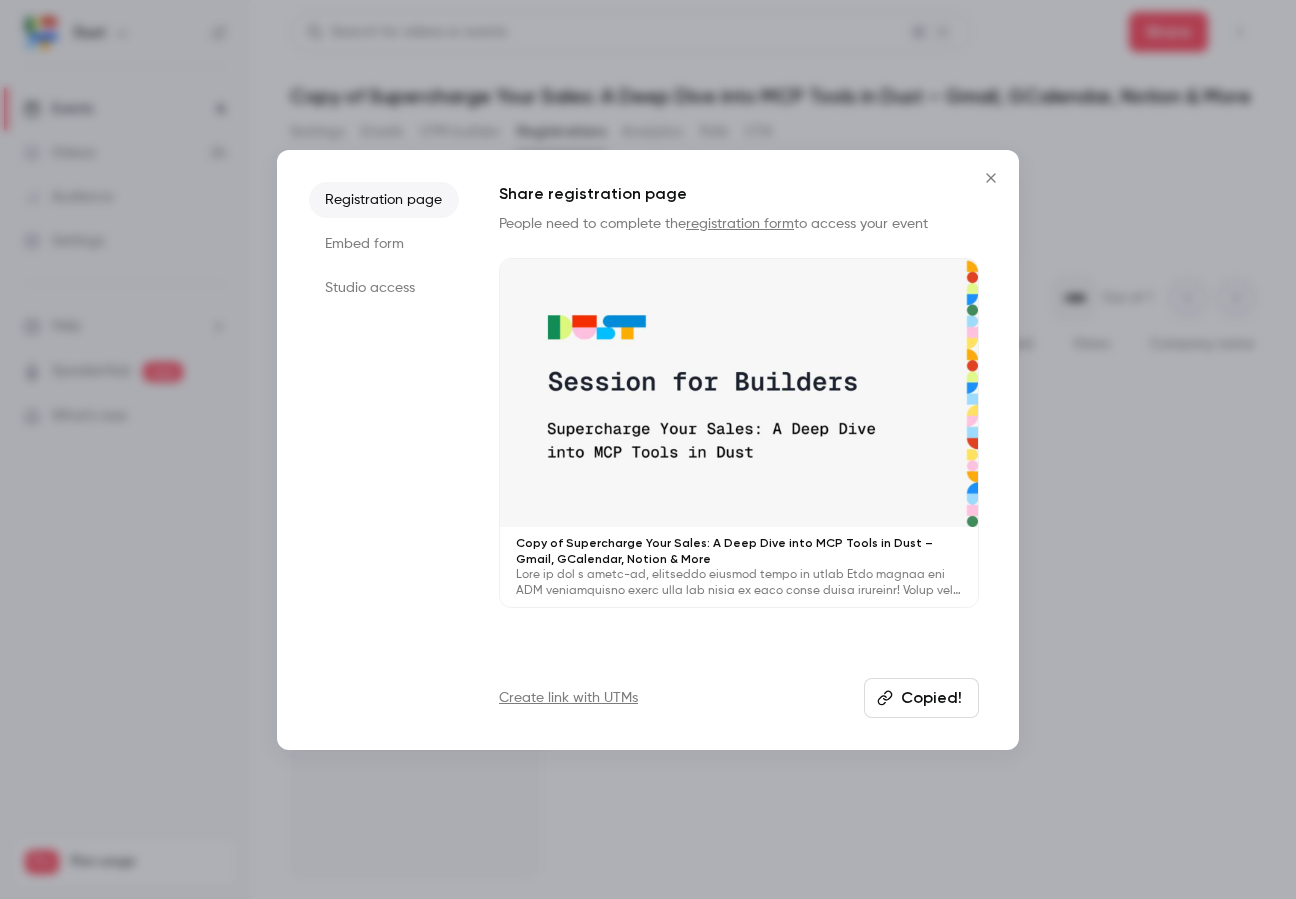 type 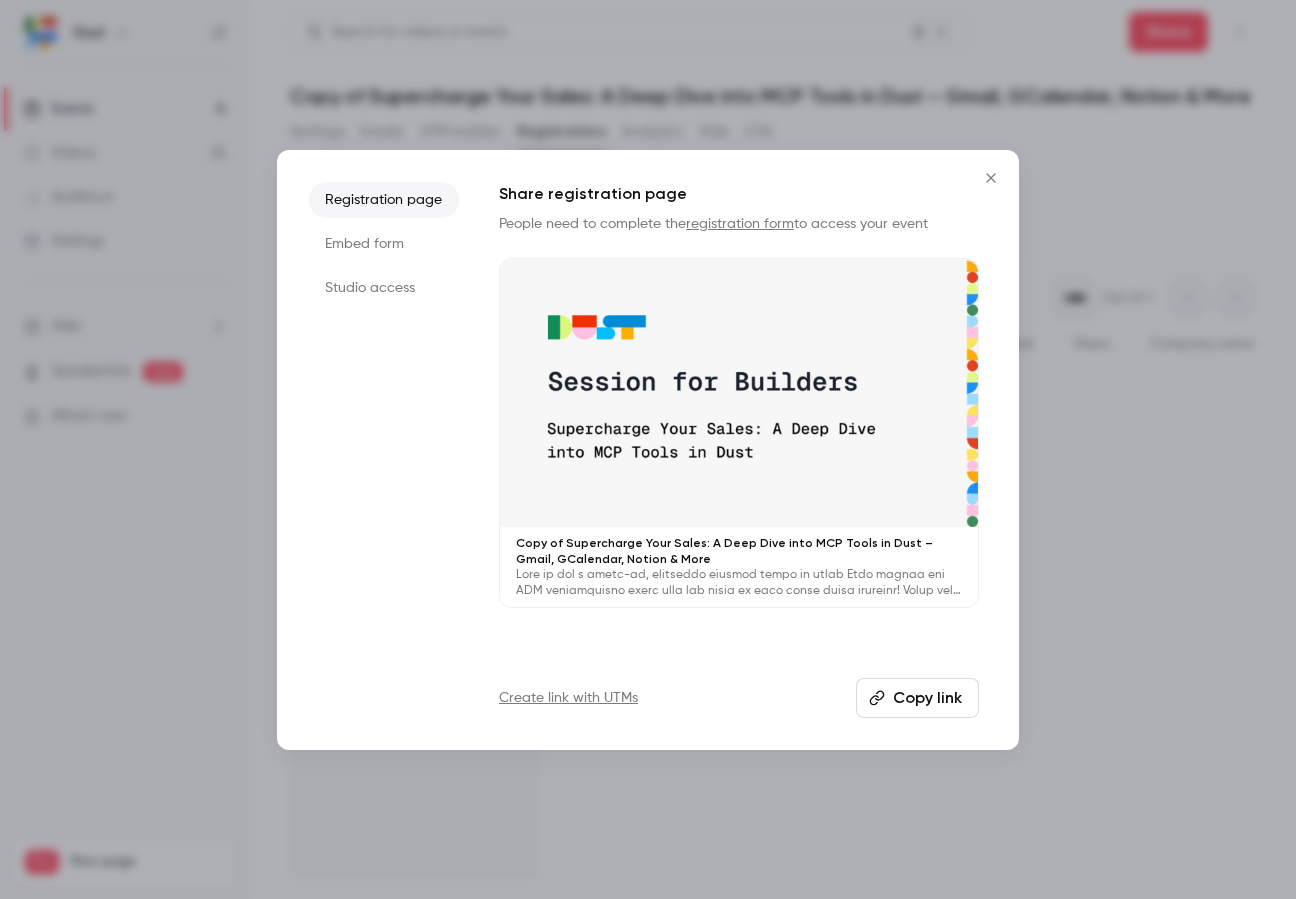 click on "Studio access" at bounding box center (384, 288) 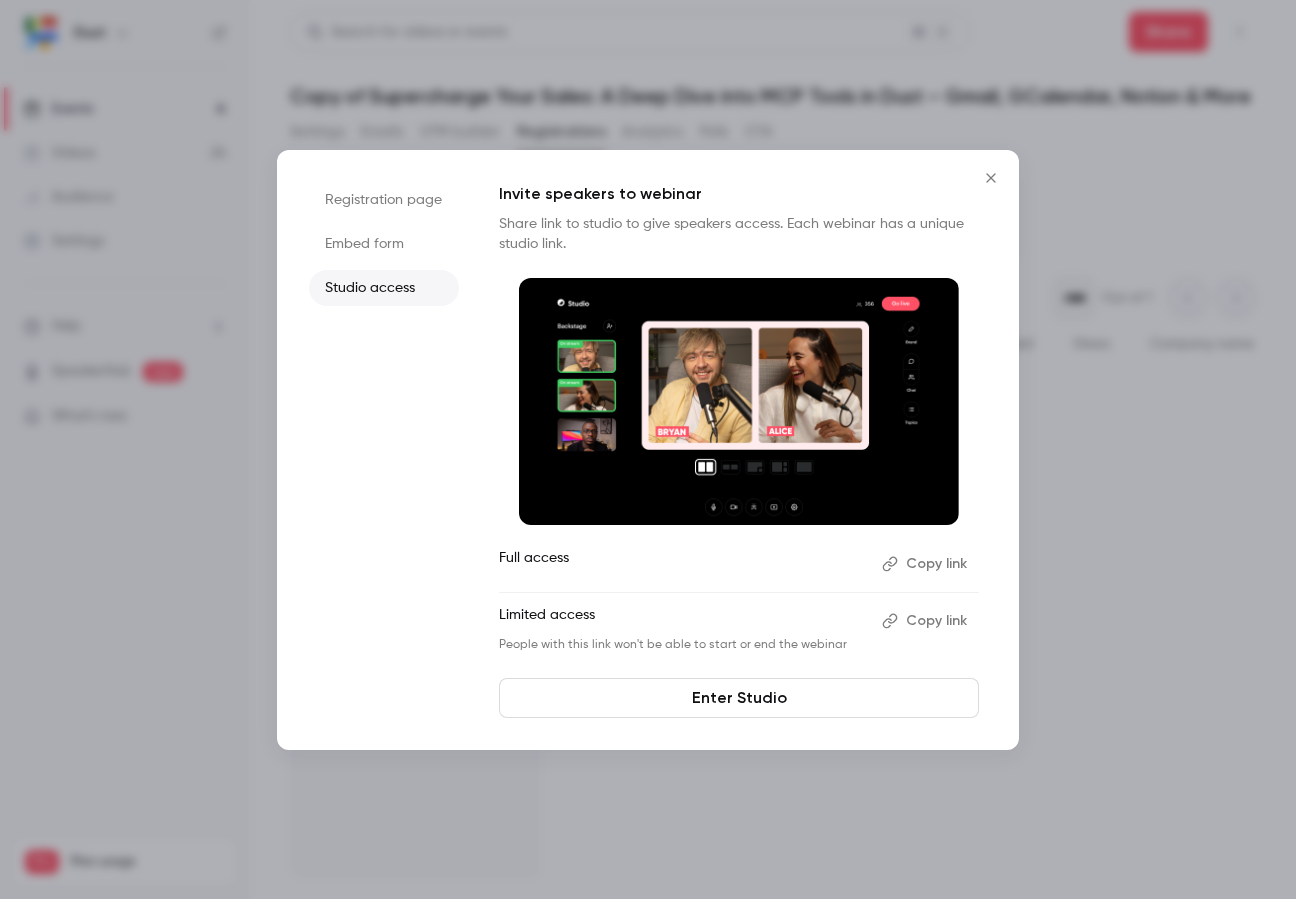 click 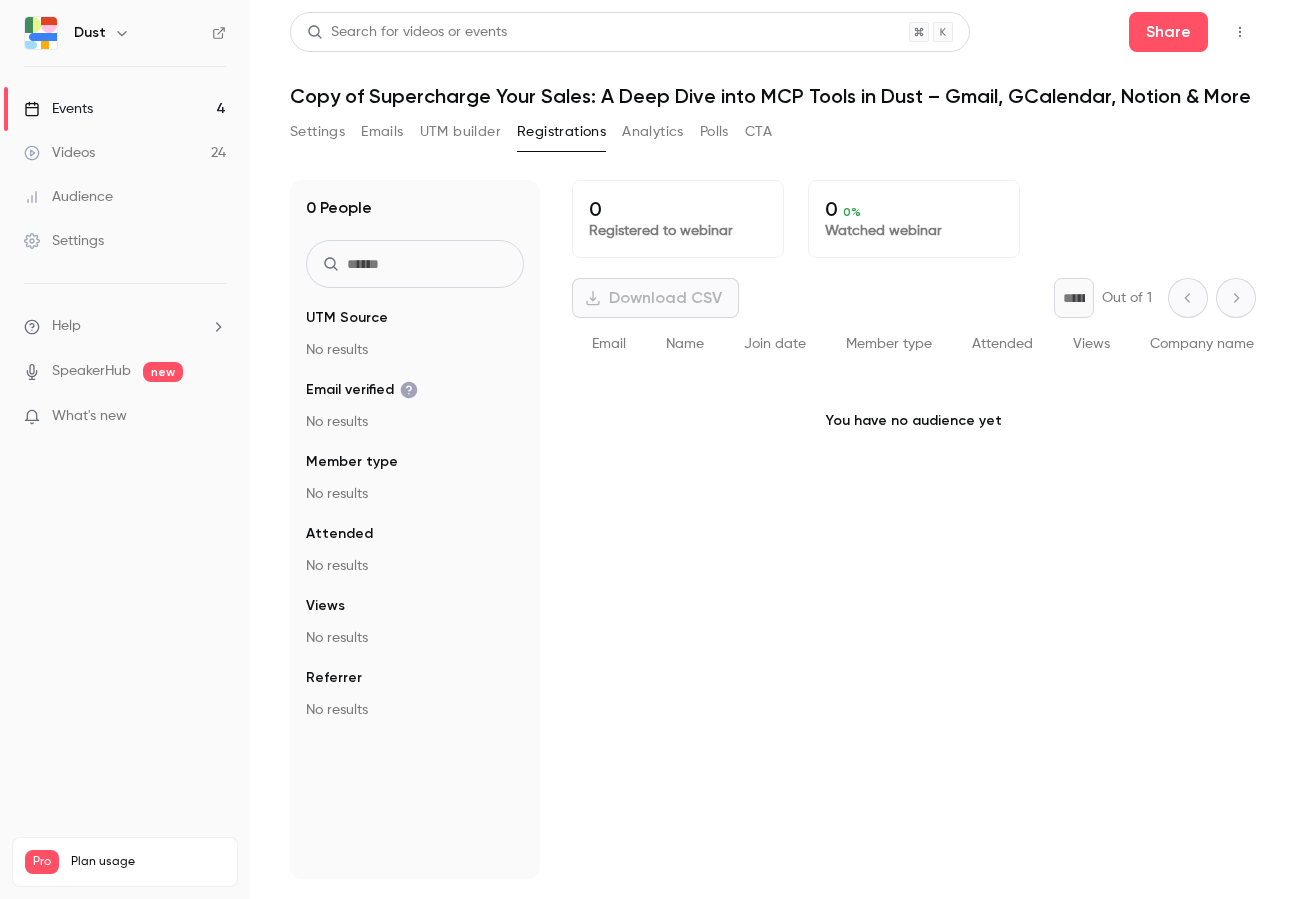 click 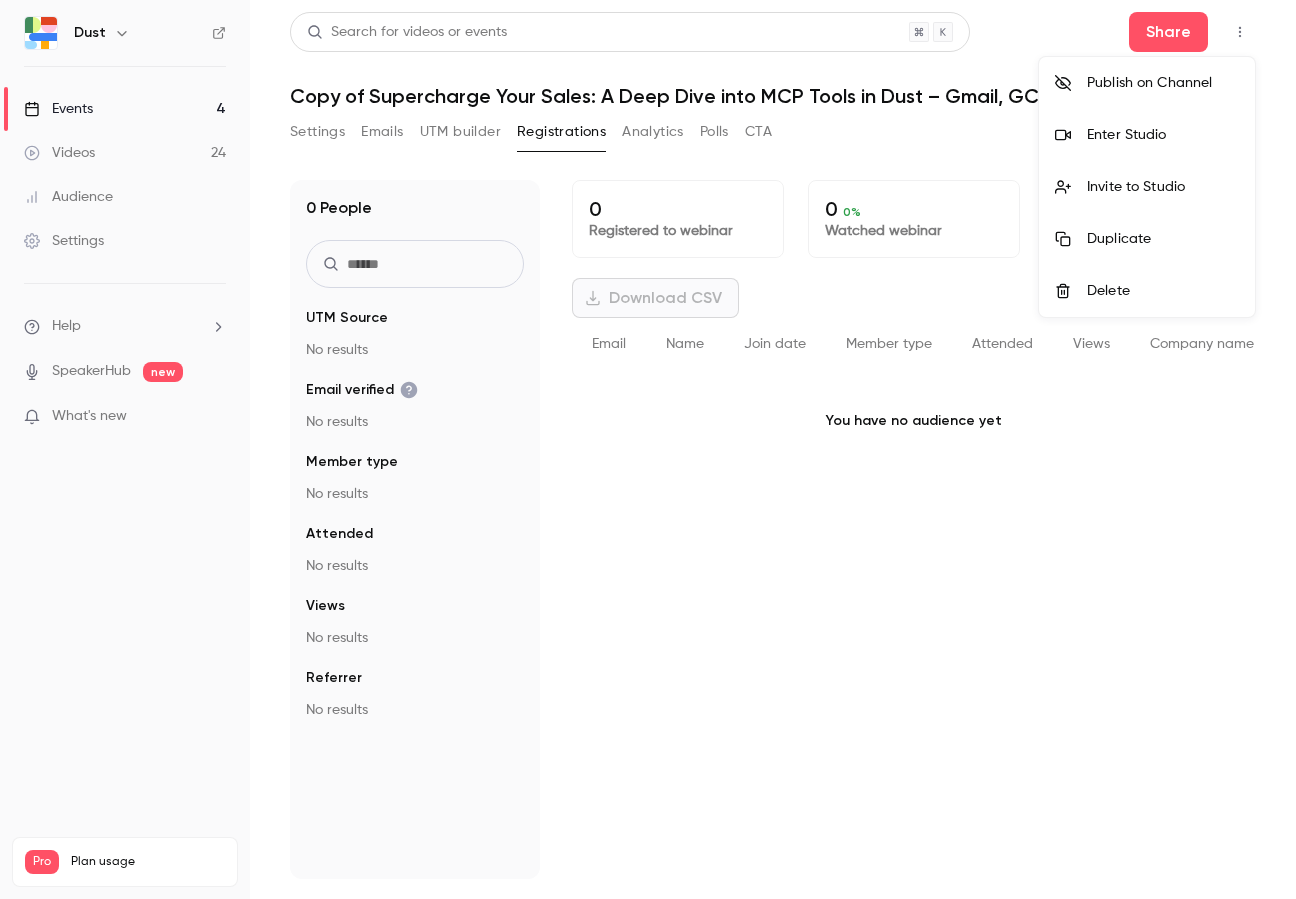 click on "Enter Studio" at bounding box center (1163, 135) 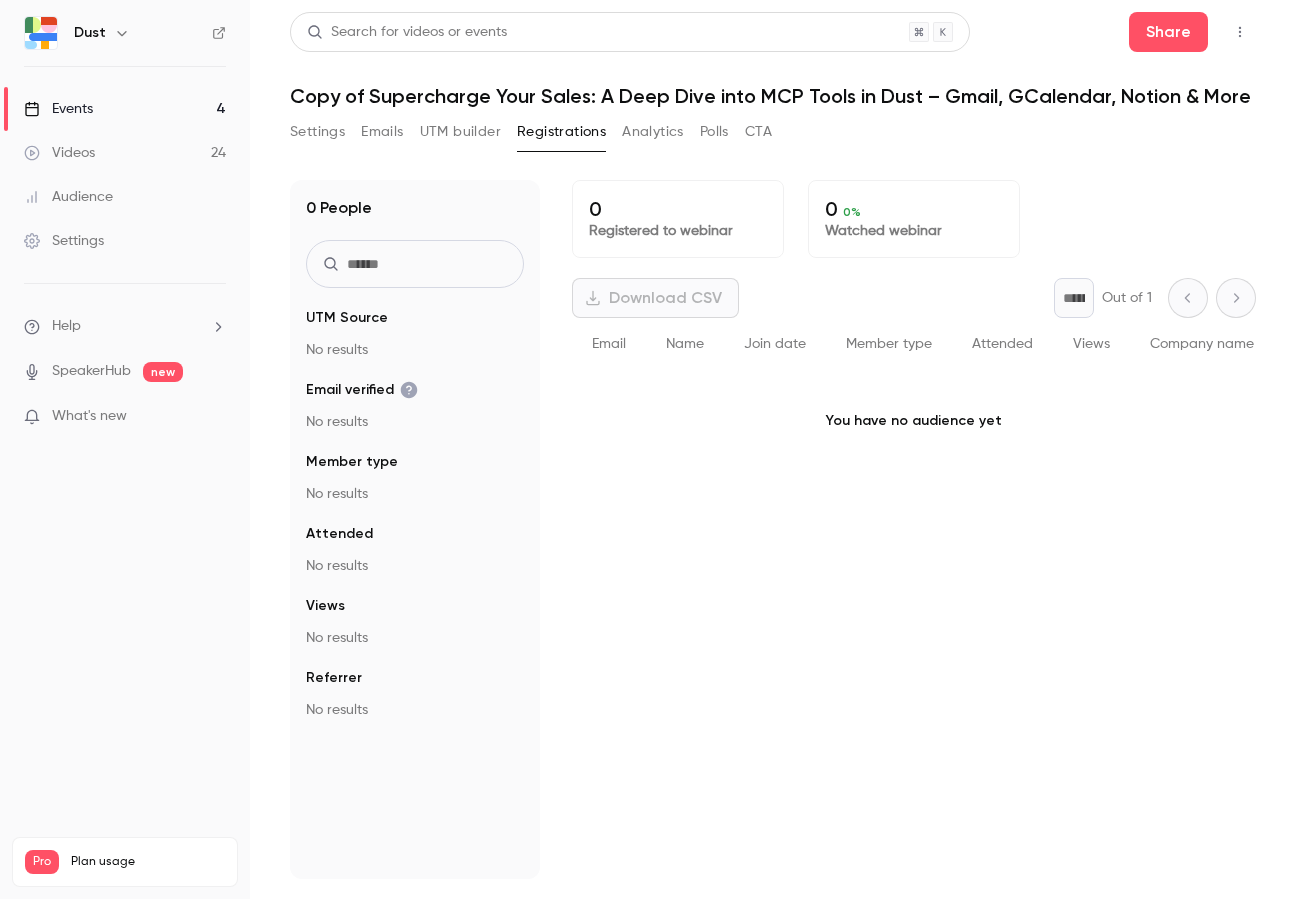 type 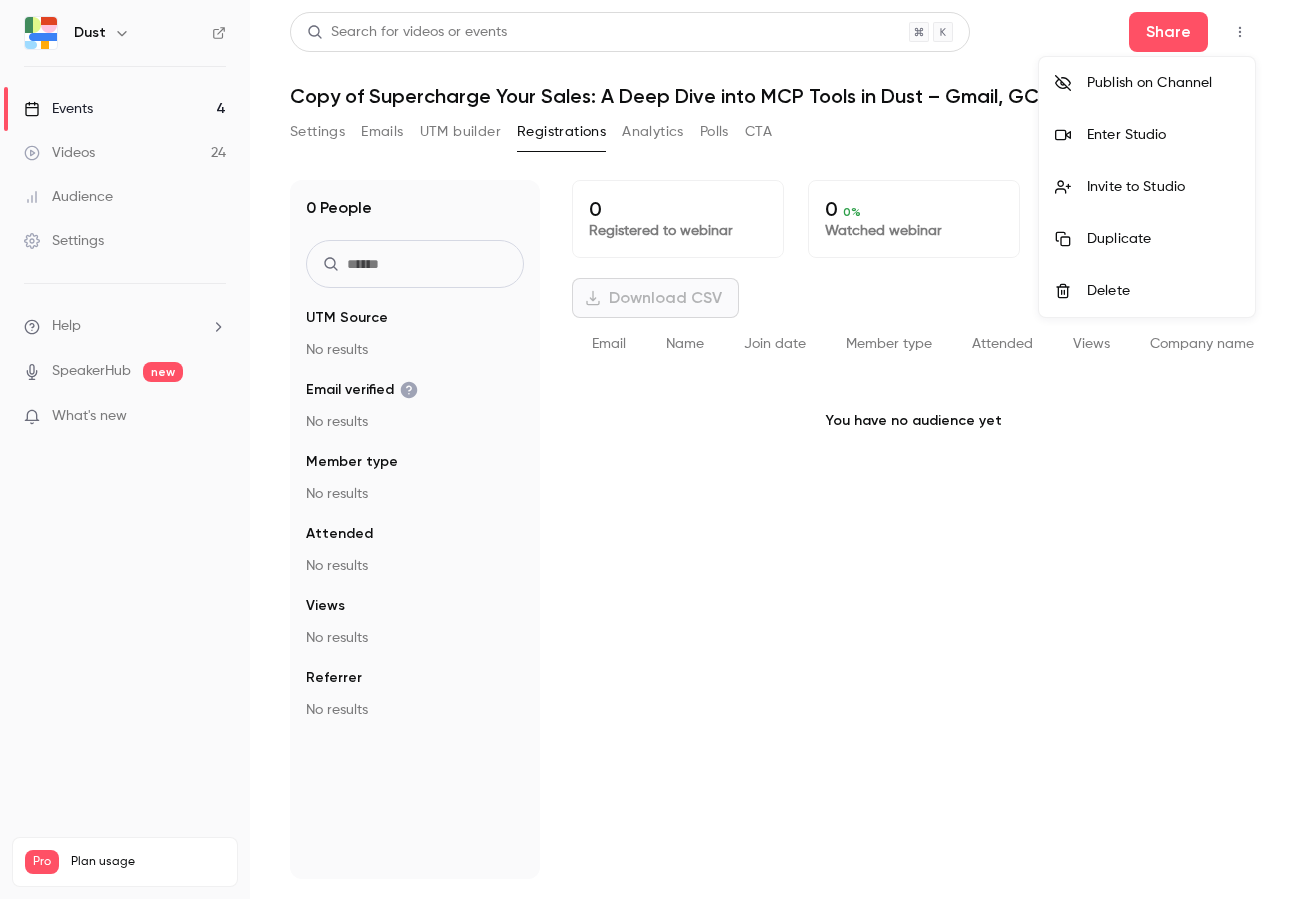 click on "Enter Studio" at bounding box center [1163, 135] 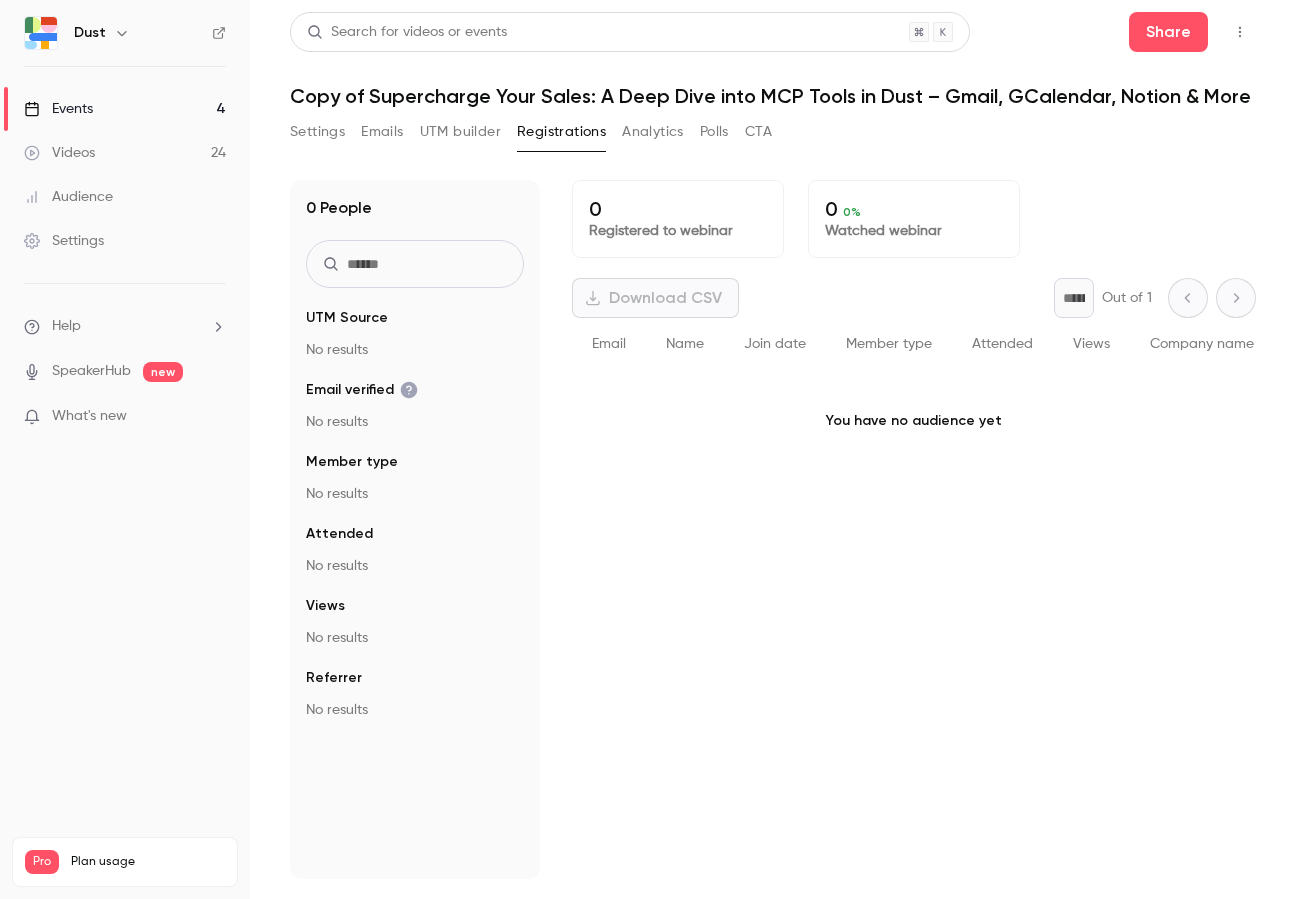 click at bounding box center (1240, 32) 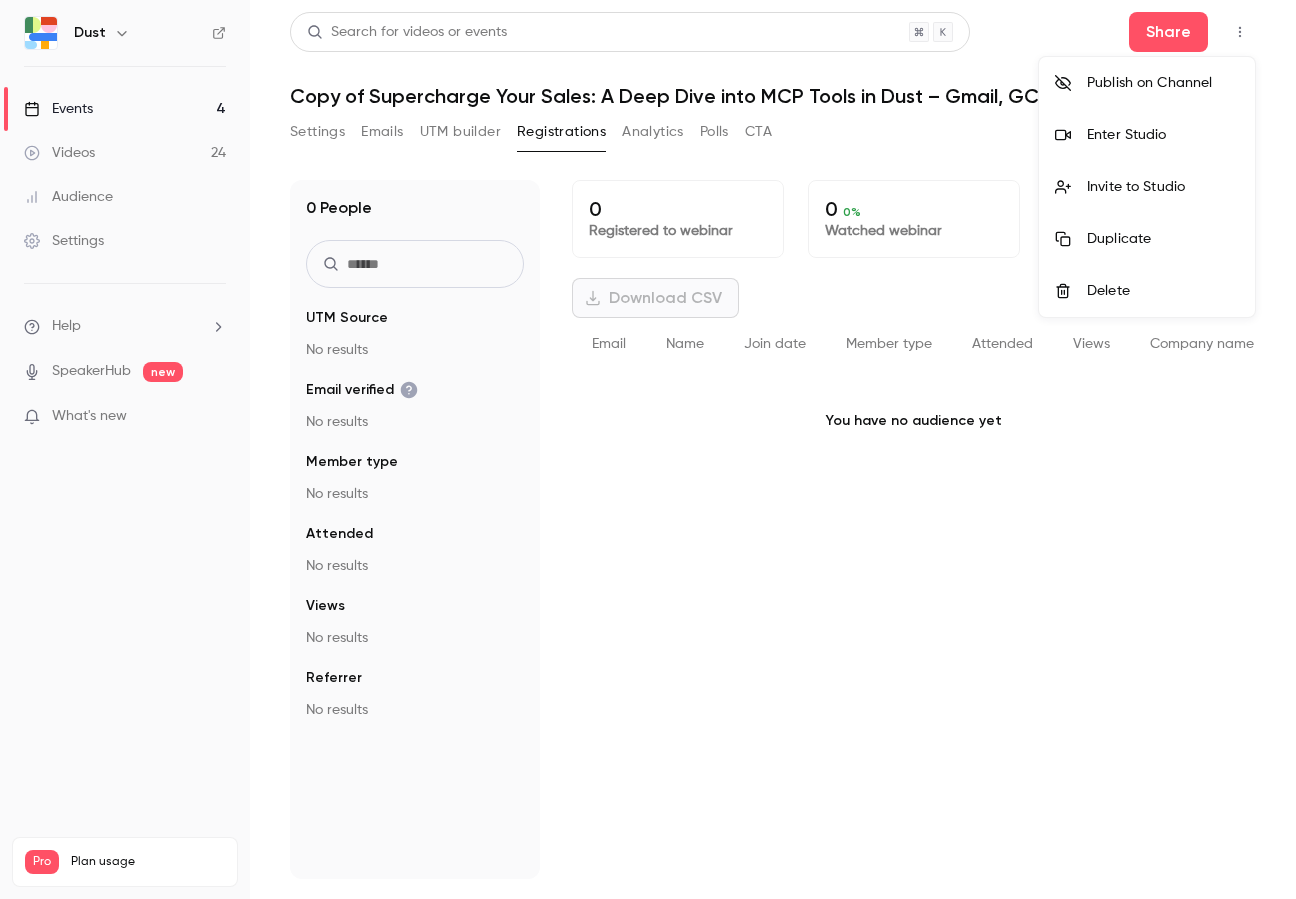 click on "Enter Studio" at bounding box center (1163, 135) 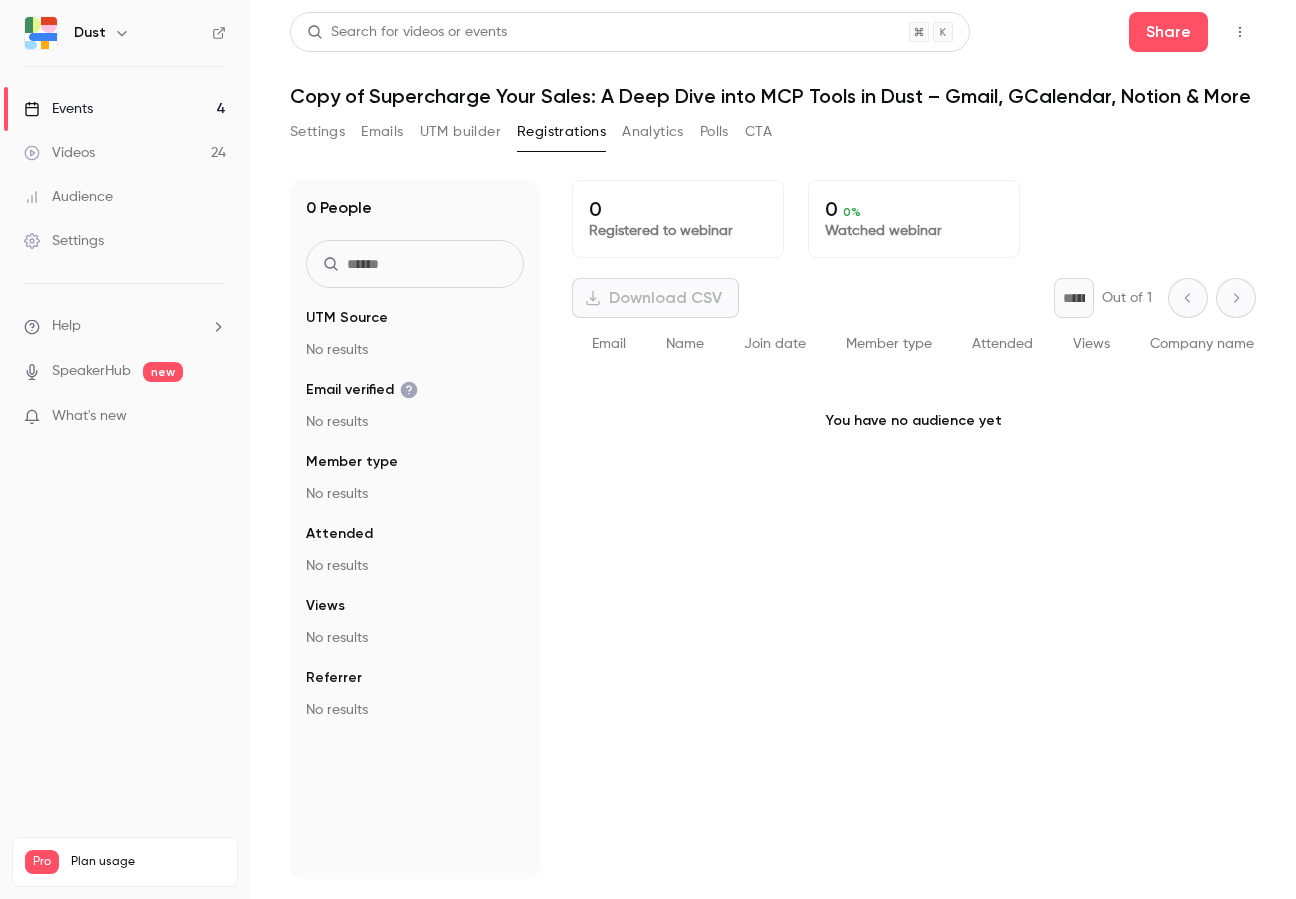 click on "Events 4" at bounding box center [125, 109] 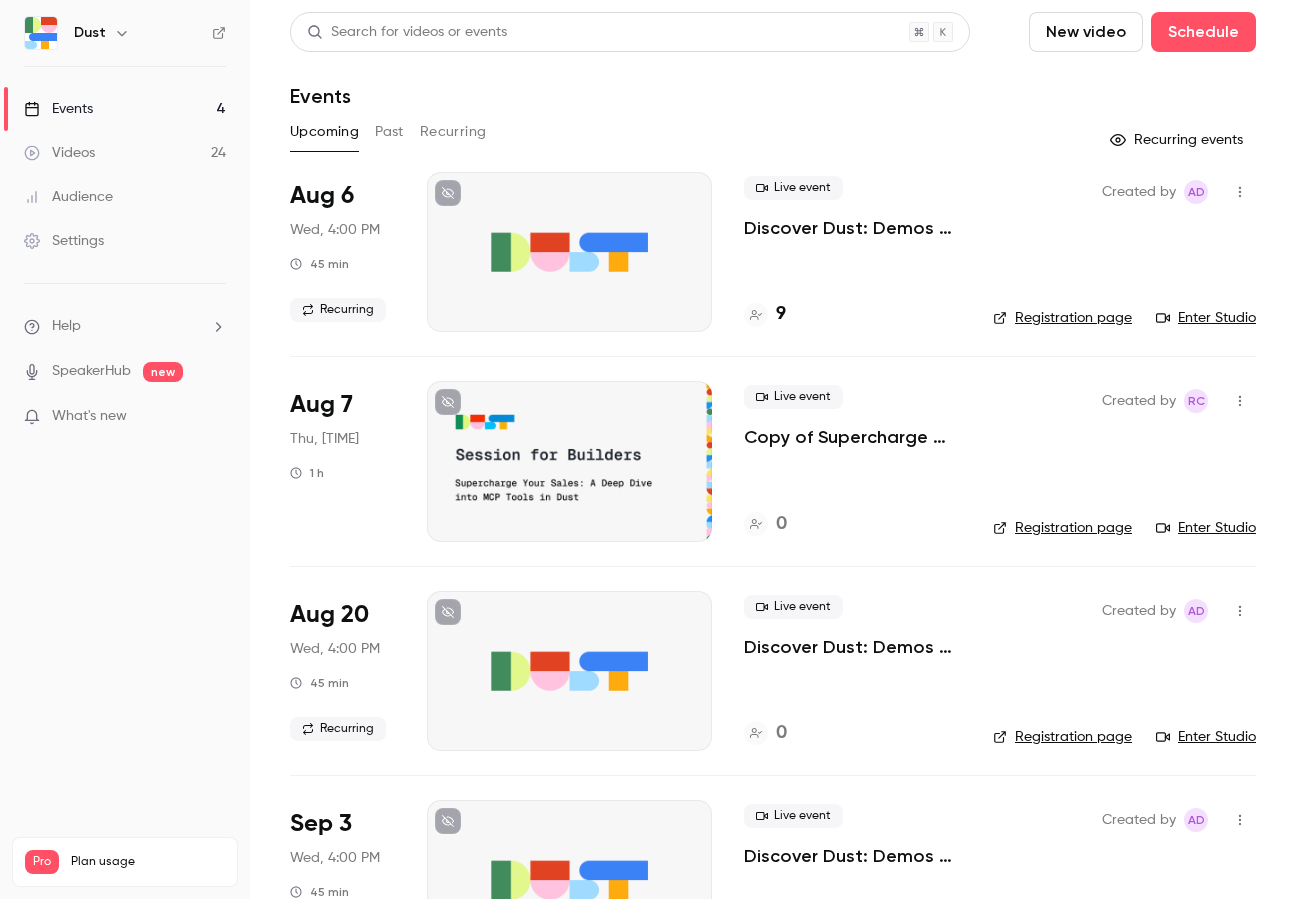 click 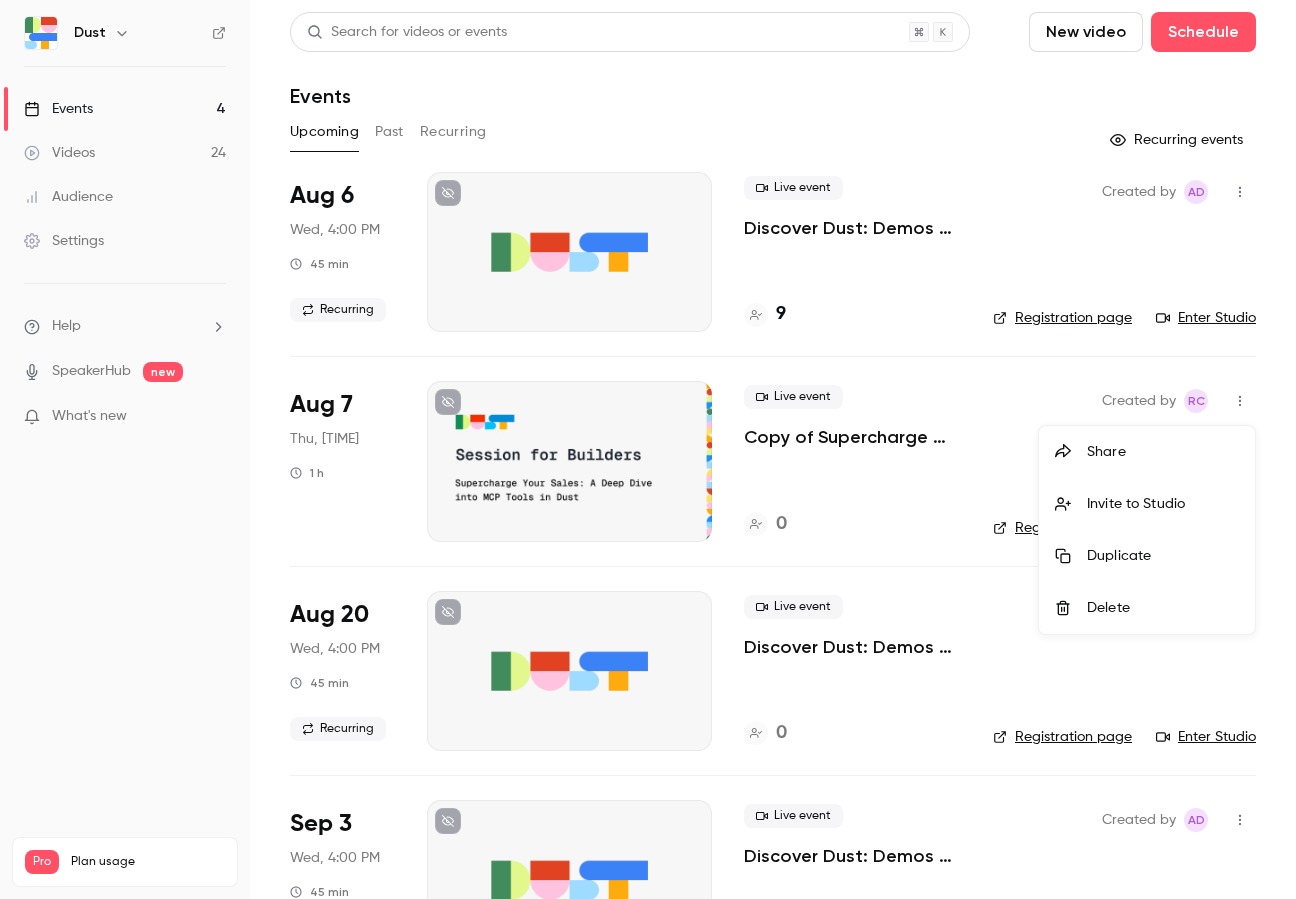 click on "Delete" at bounding box center [1163, 608] 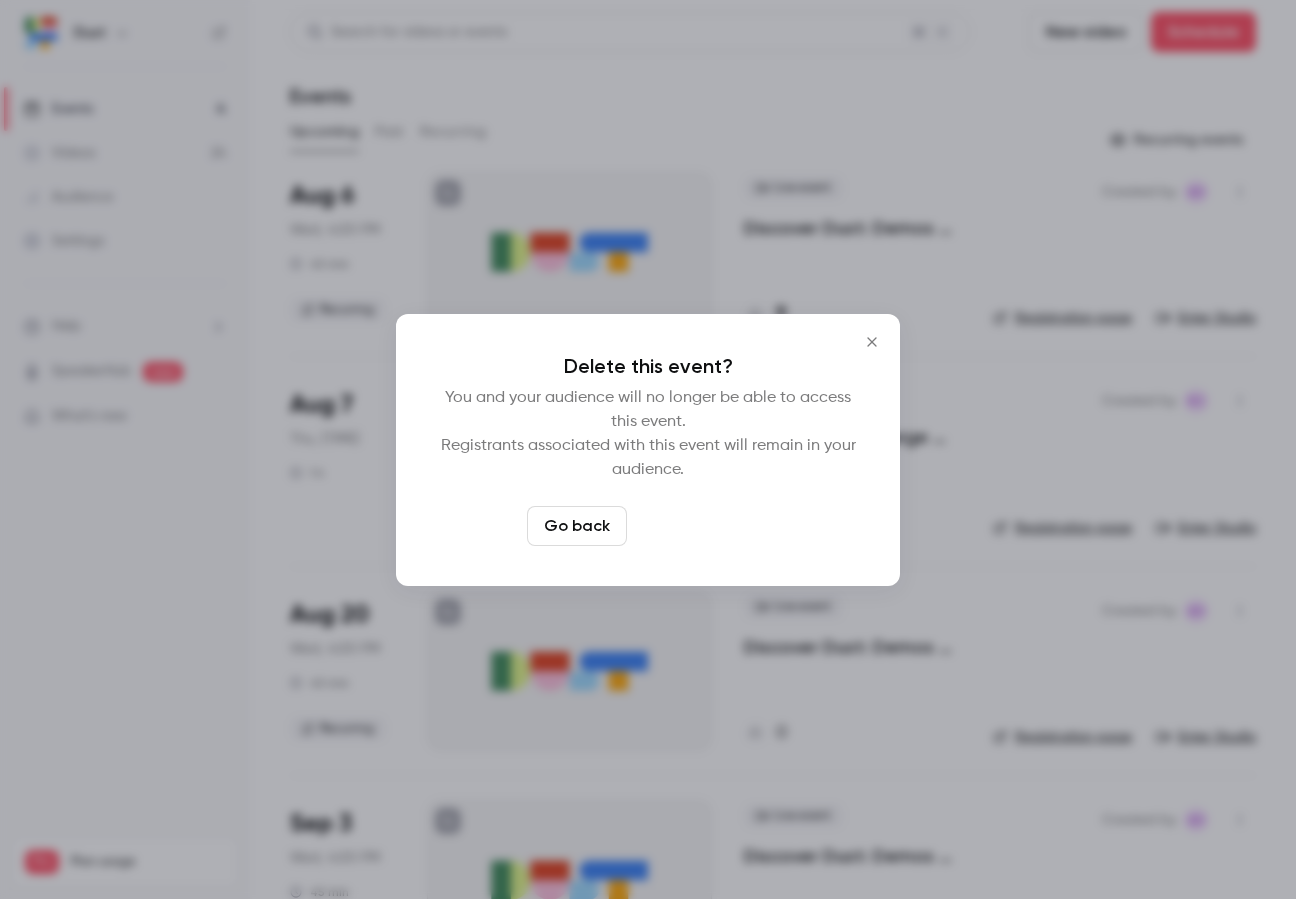 click on "Delete event" at bounding box center [702, 526] 